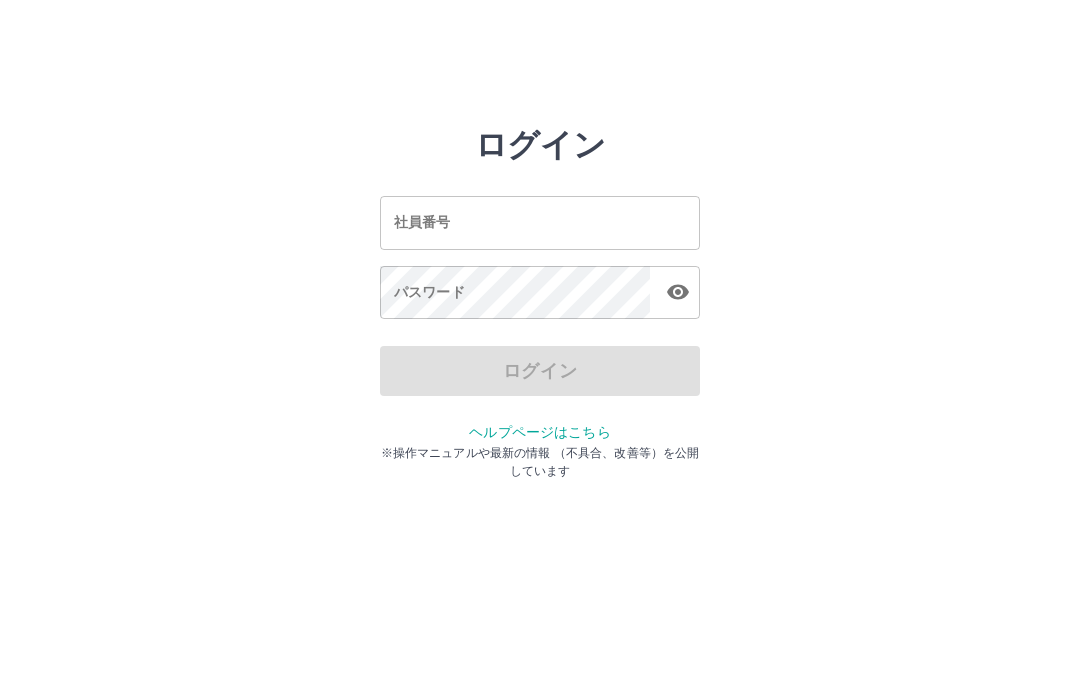 scroll, scrollTop: 0, scrollLeft: 0, axis: both 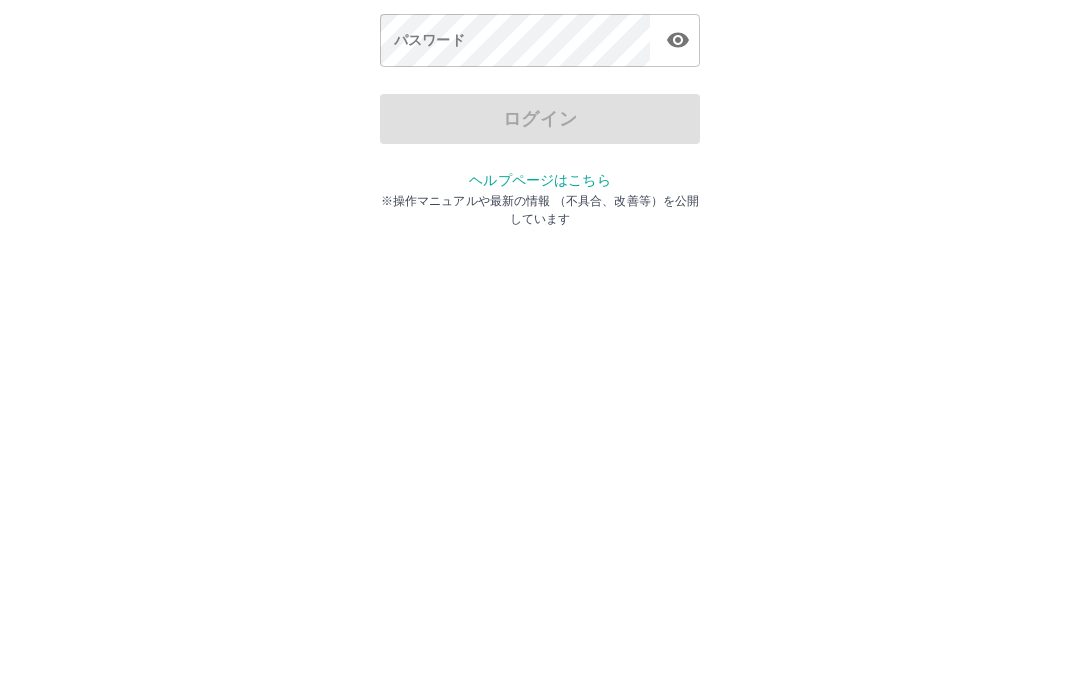 type on "*******" 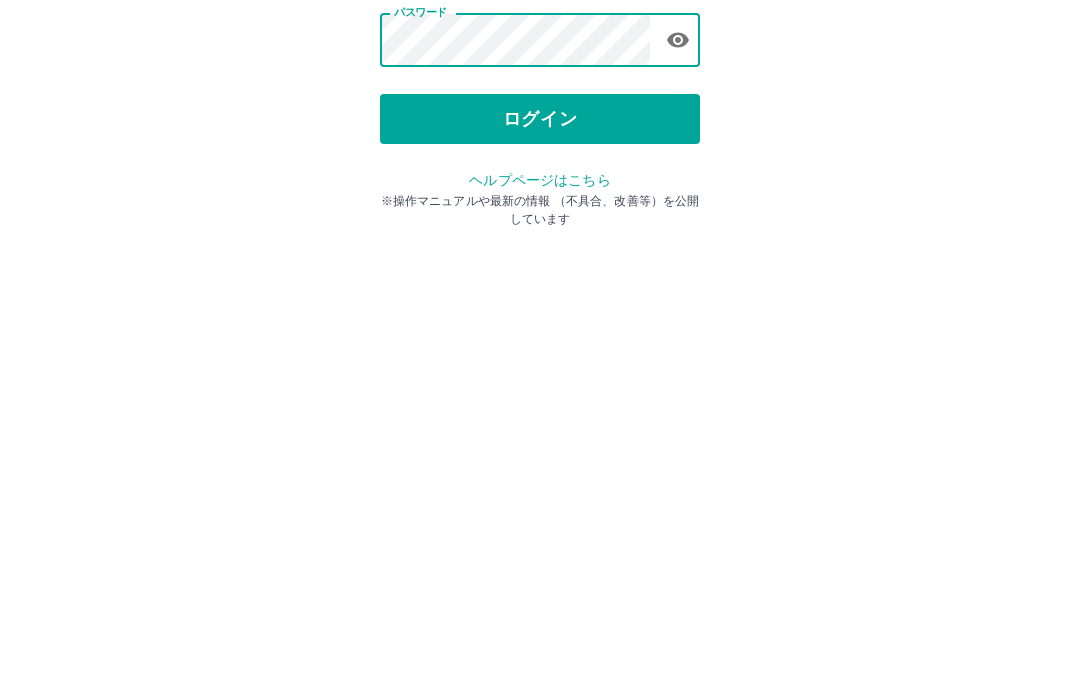click on "ログイン" at bounding box center (540, 371) 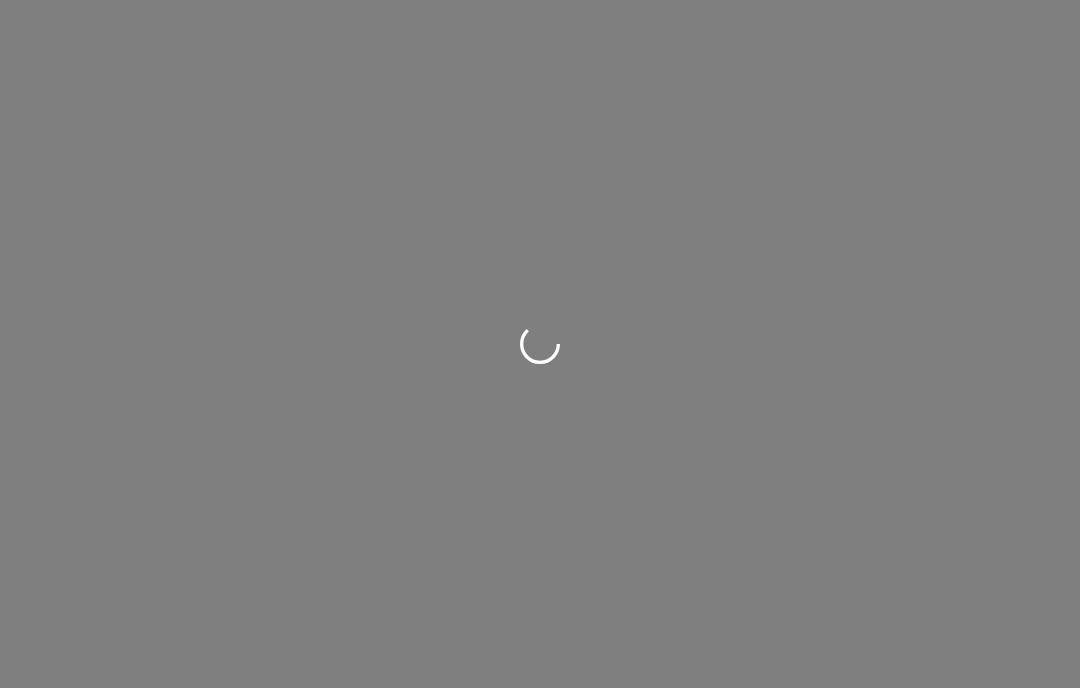 scroll, scrollTop: 0, scrollLeft: 0, axis: both 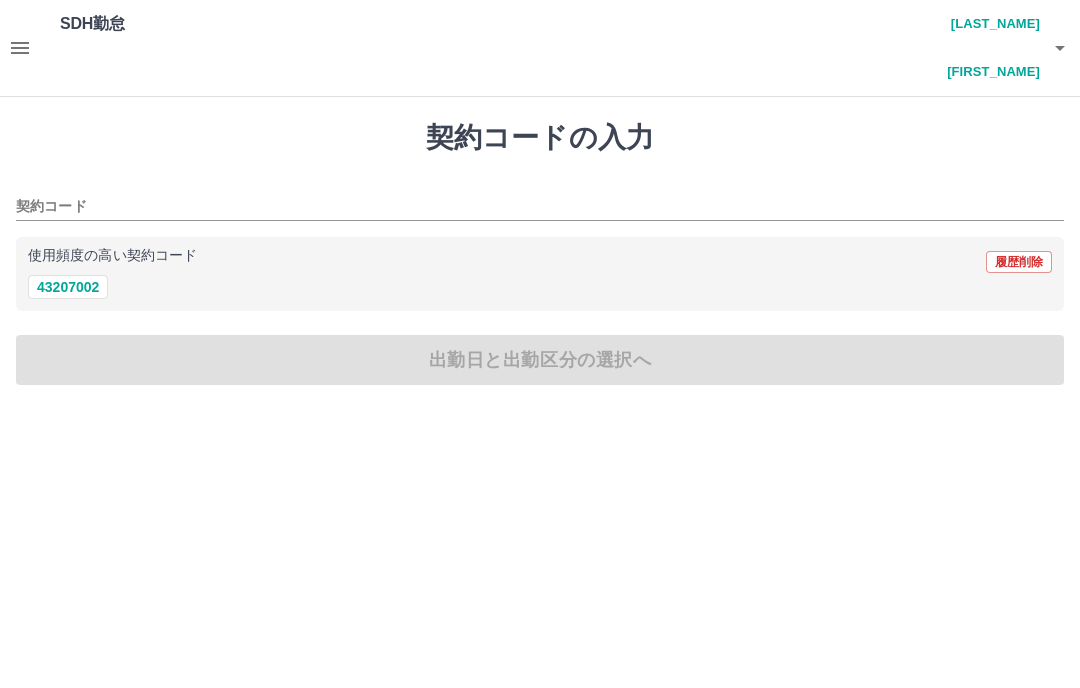 click on "43207002" at bounding box center [68, 287] 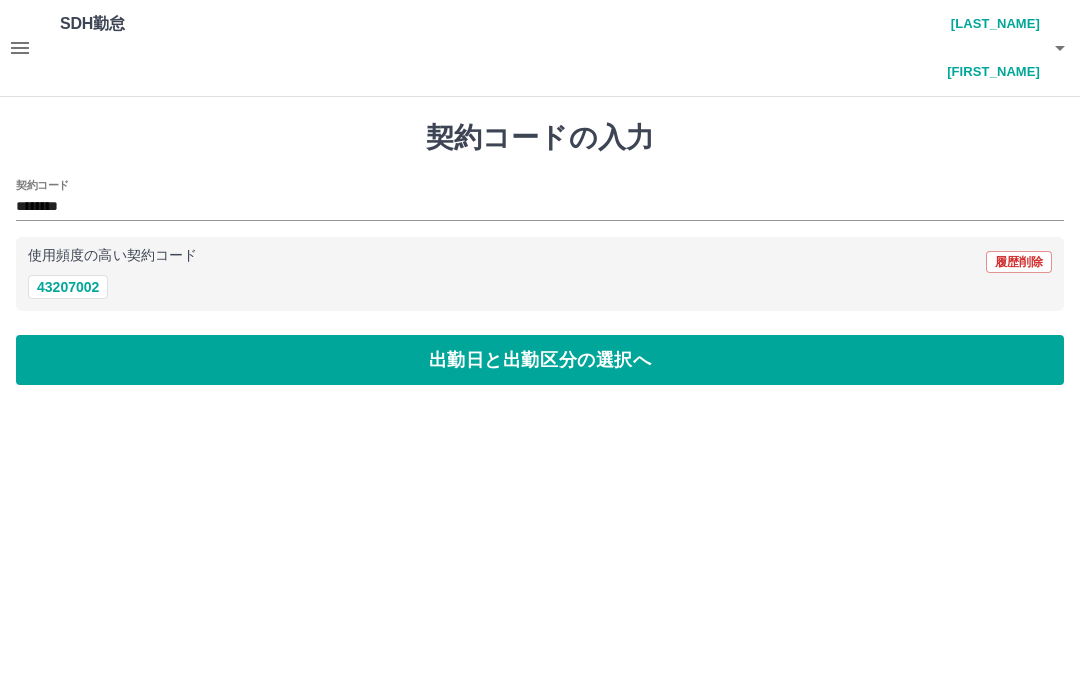 click on "出勤日と出勤区分の選択へ" at bounding box center (540, 360) 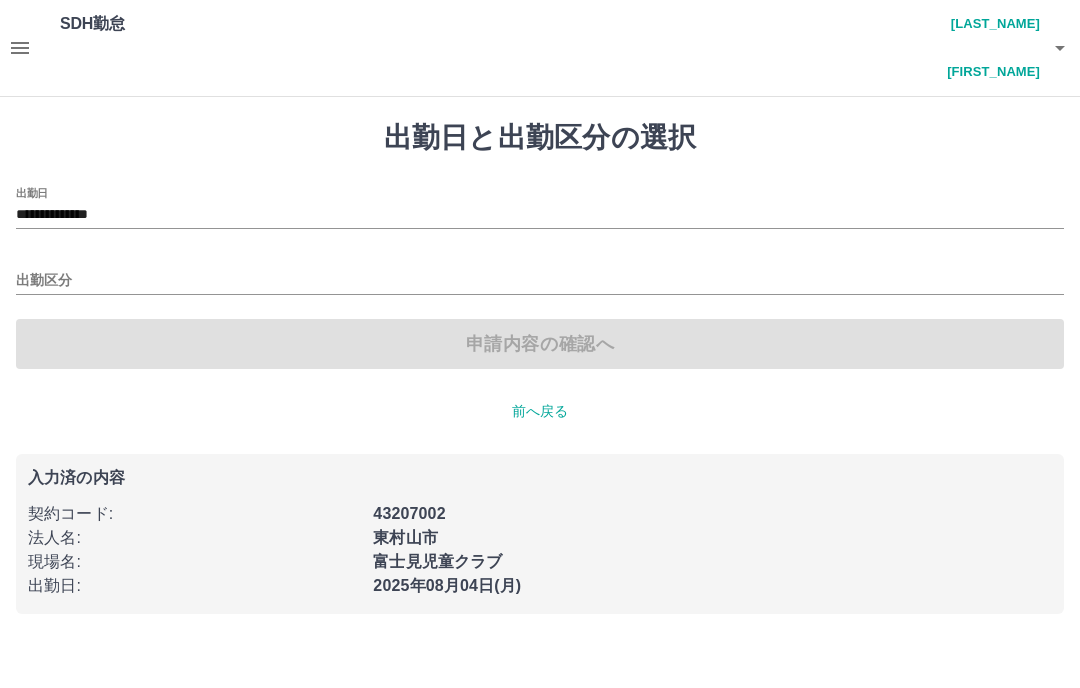 click on "出勤区分" at bounding box center [540, 281] 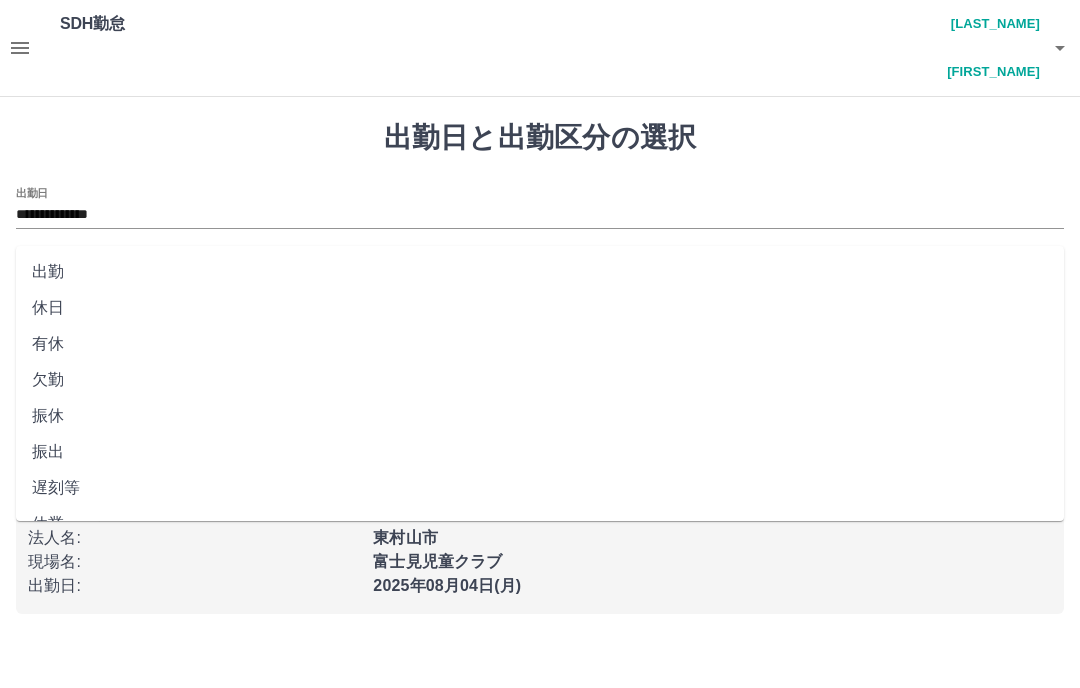 click on "出勤" at bounding box center [540, 272] 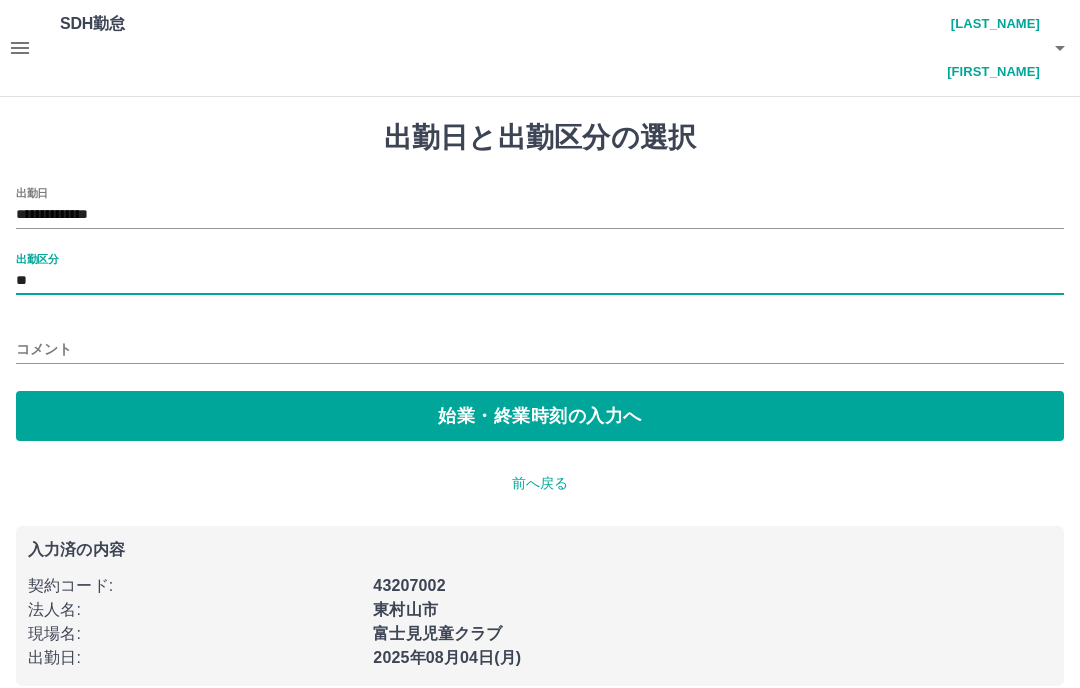 click on "始業・終業時刻の入力へ" at bounding box center [540, 416] 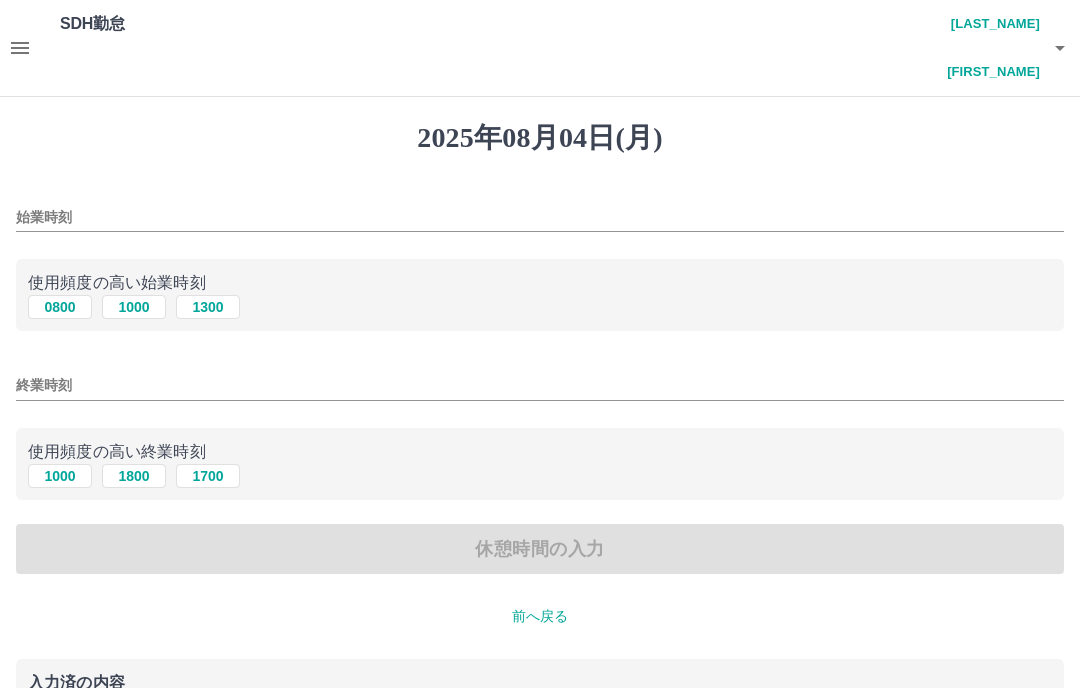 click on "1000" at bounding box center [134, 307] 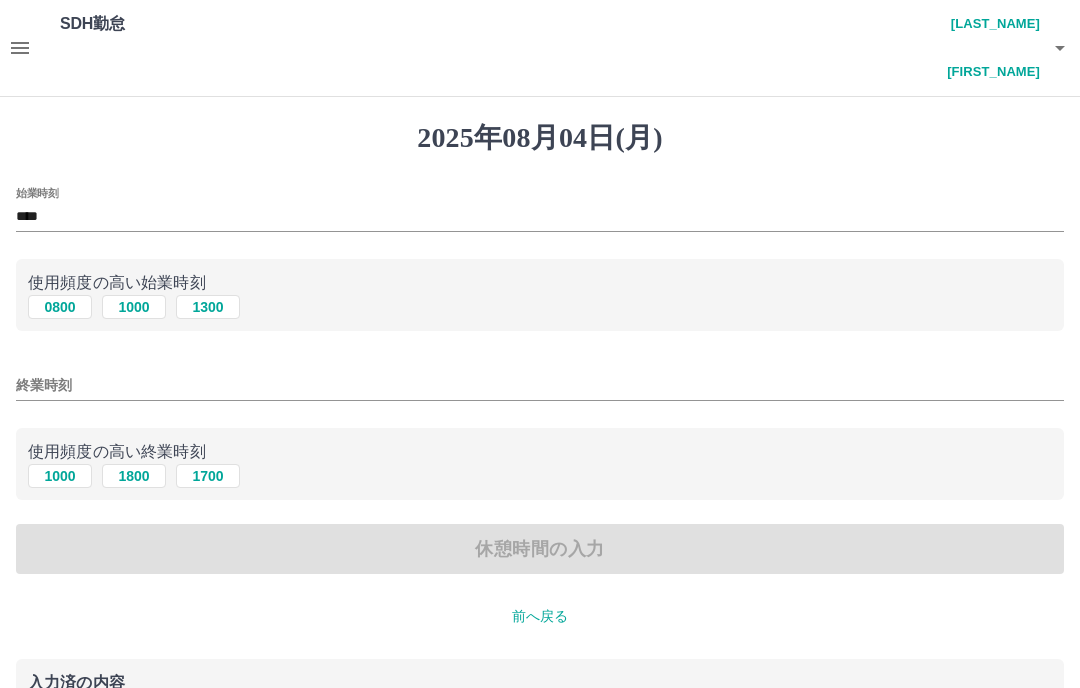 click on "1000" at bounding box center [60, 476] 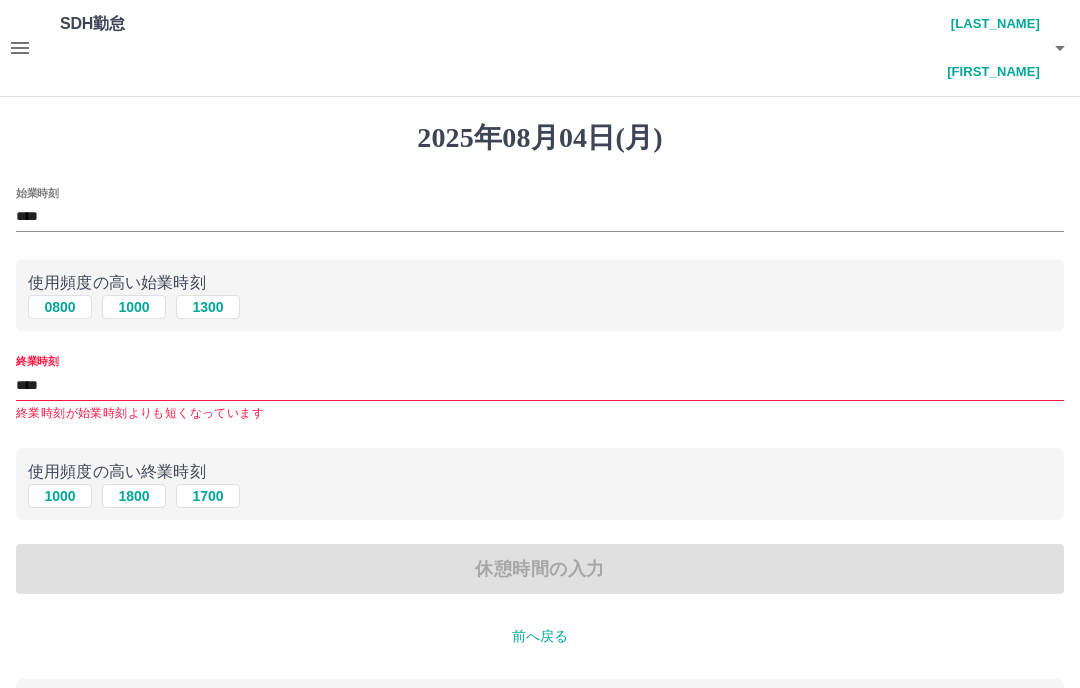 click on "****" at bounding box center (540, 385) 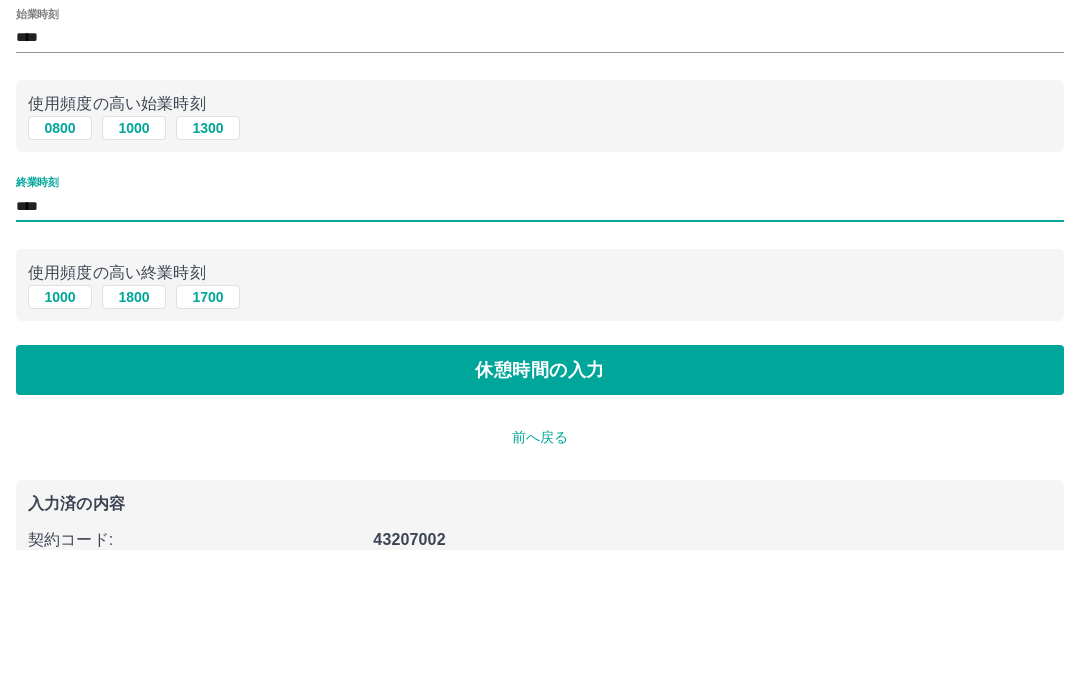 scroll, scrollTop: 47, scrollLeft: 0, axis: vertical 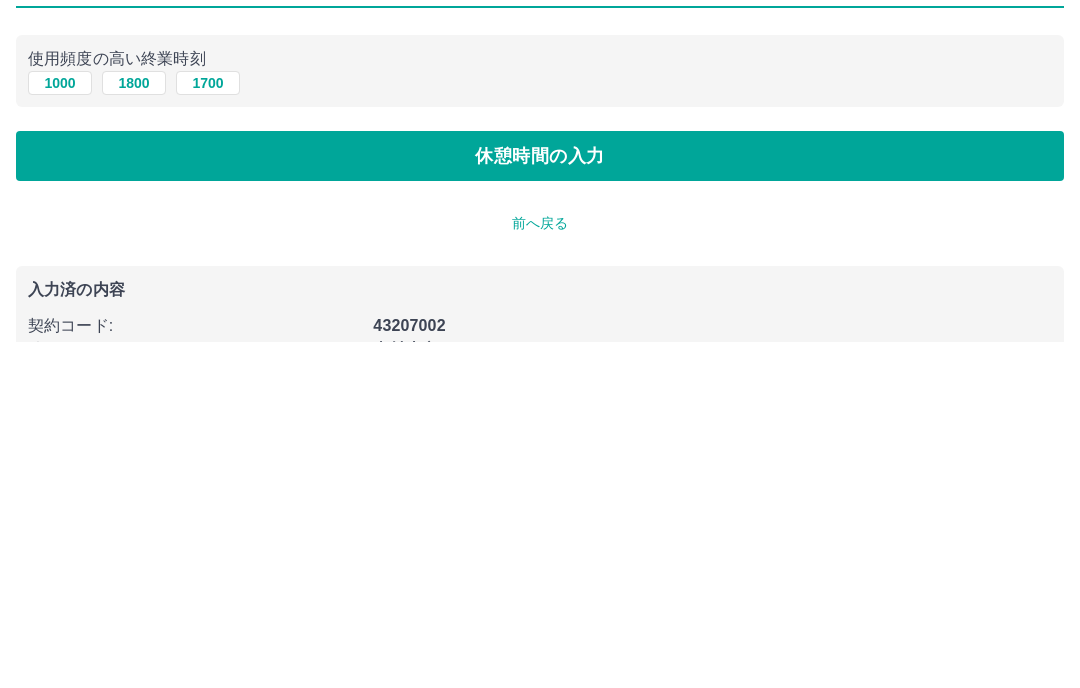 type on "****" 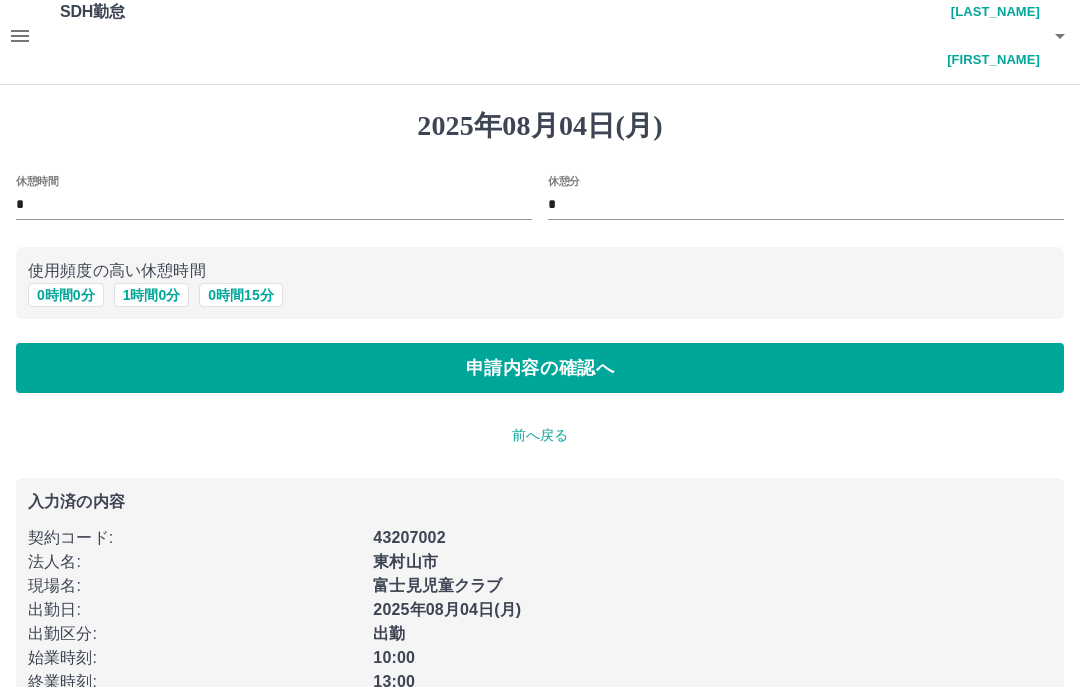 click on "0 時間 0 分" at bounding box center (66, 296) 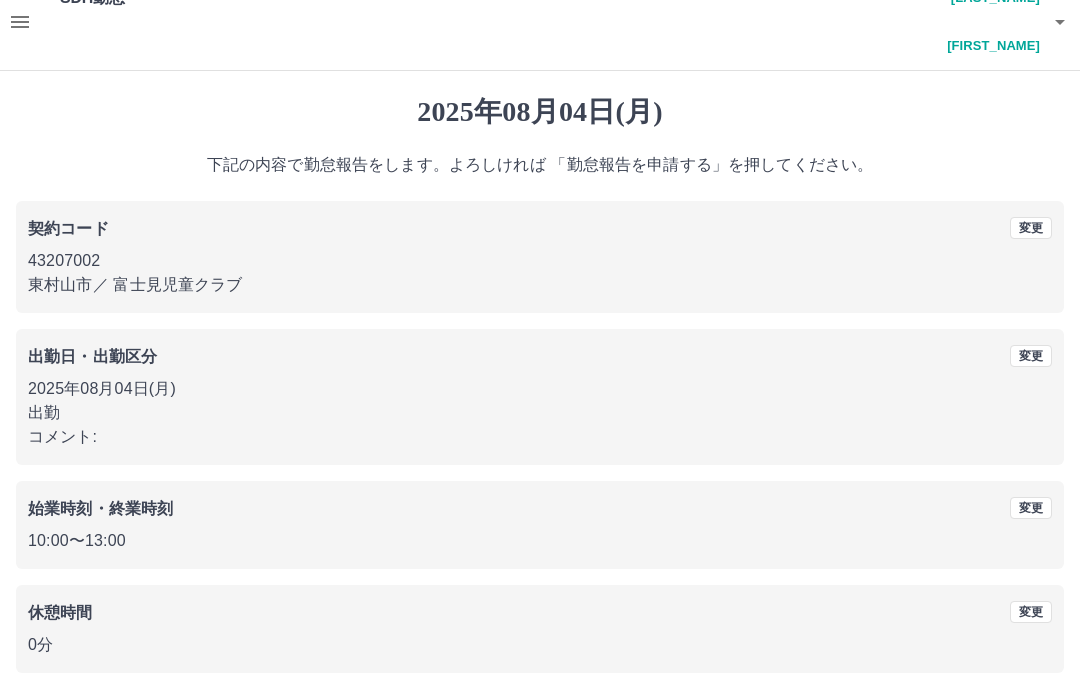 scroll, scrollTop: 60, scrollLeft: 0, axis: vertical 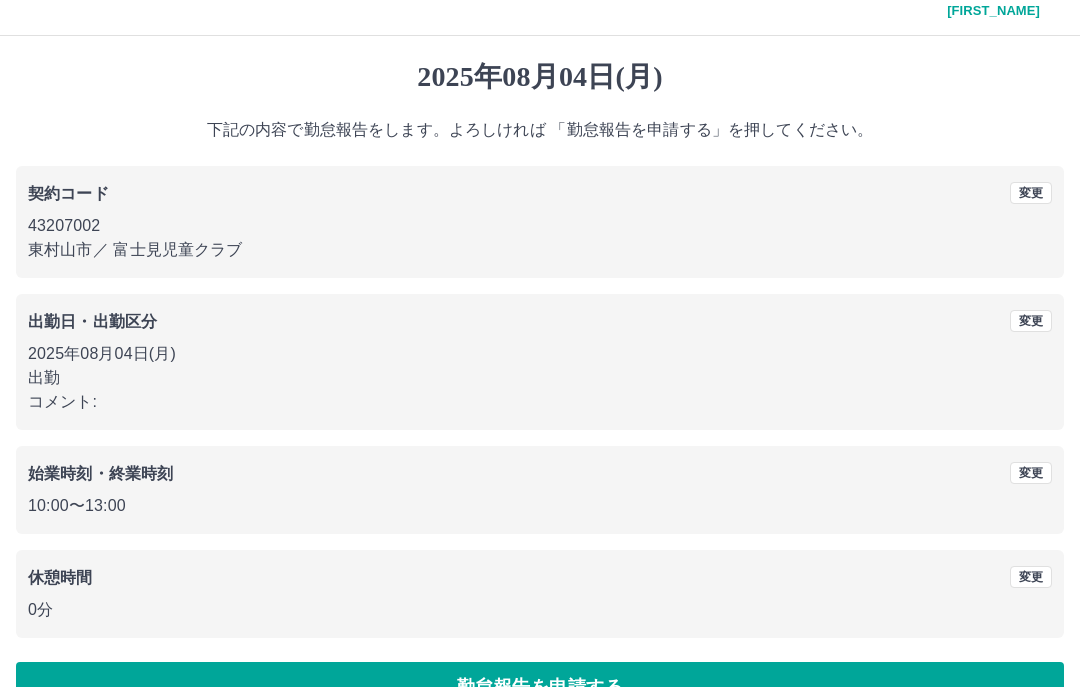 click on "勤怠報告を申請する" at bounding box center [540, 688] 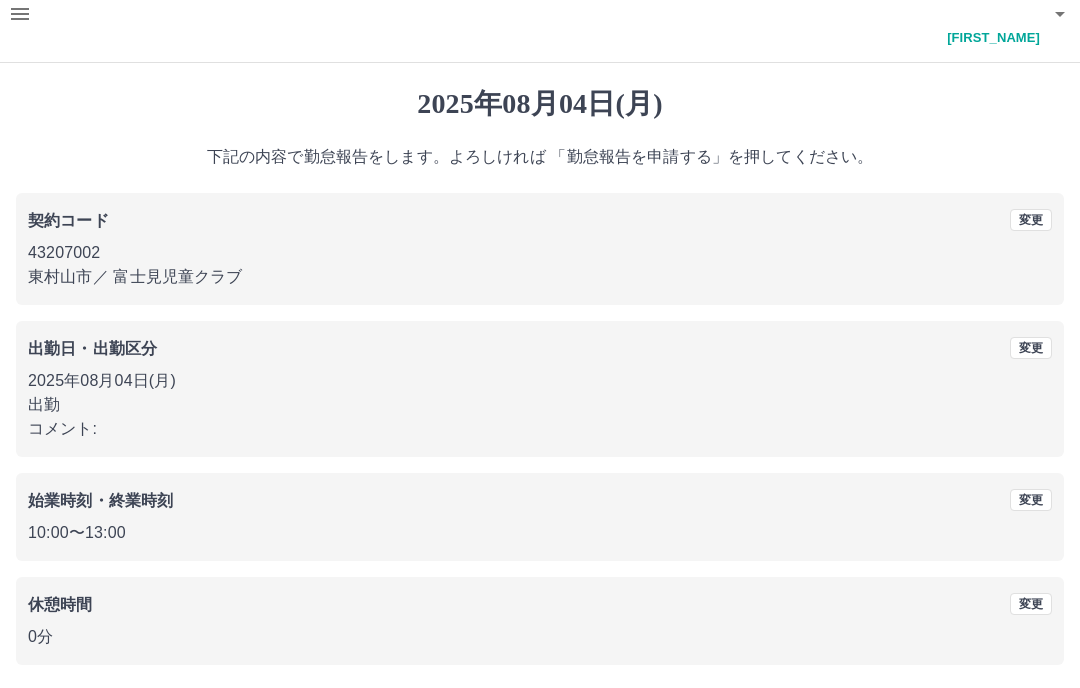 scroll, scrollTop: 60, scrollLeft: 0, axis: vertical 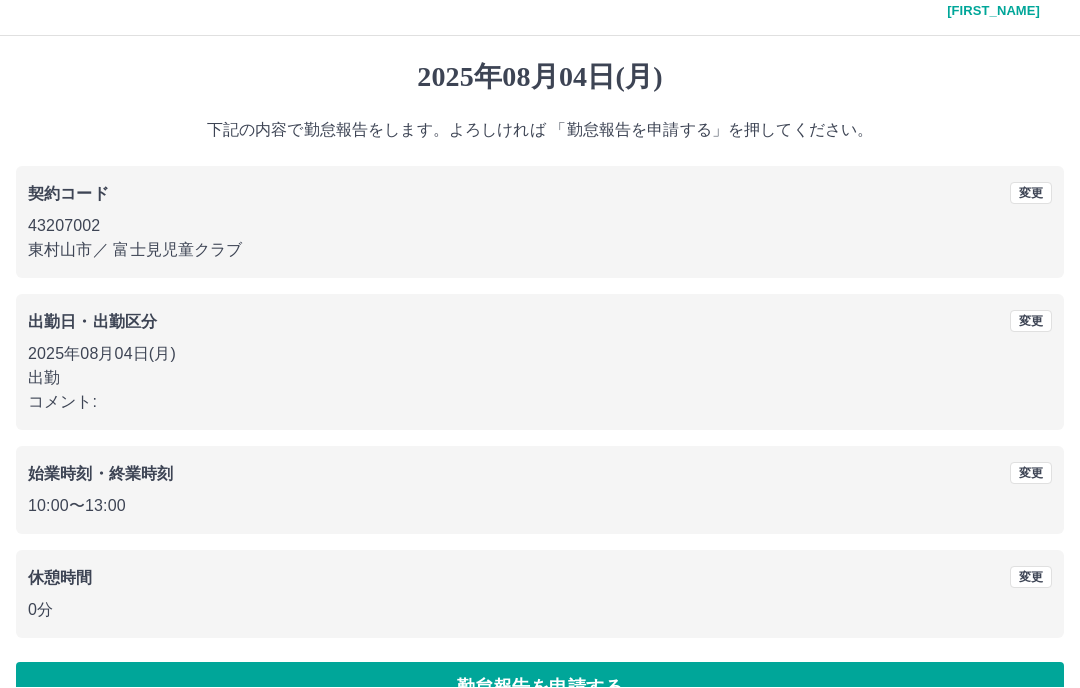 click on "勤怠報告を申請する" at bounding box center [540, 688] 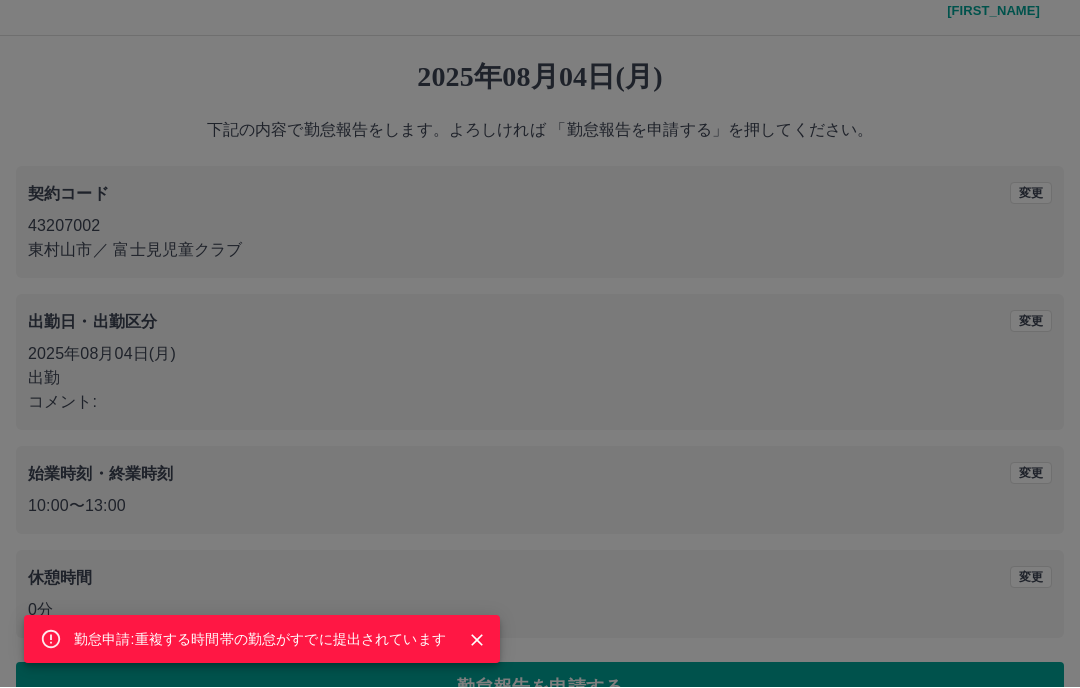 click 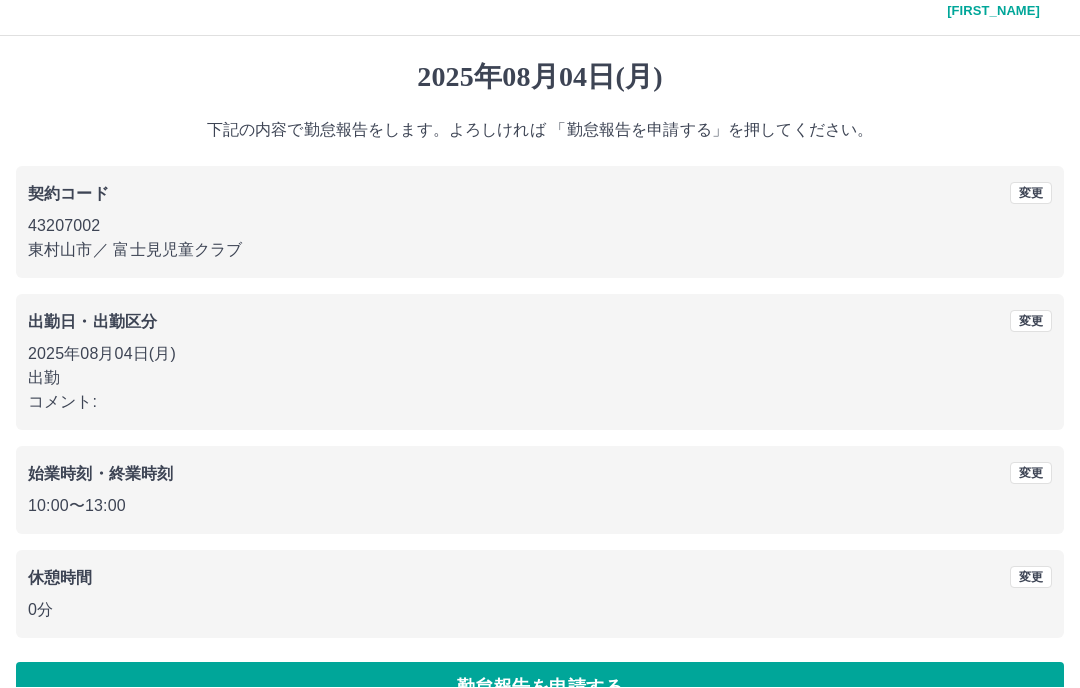 click on "勤怠報告を申請する" at bounding box center [540, 688] 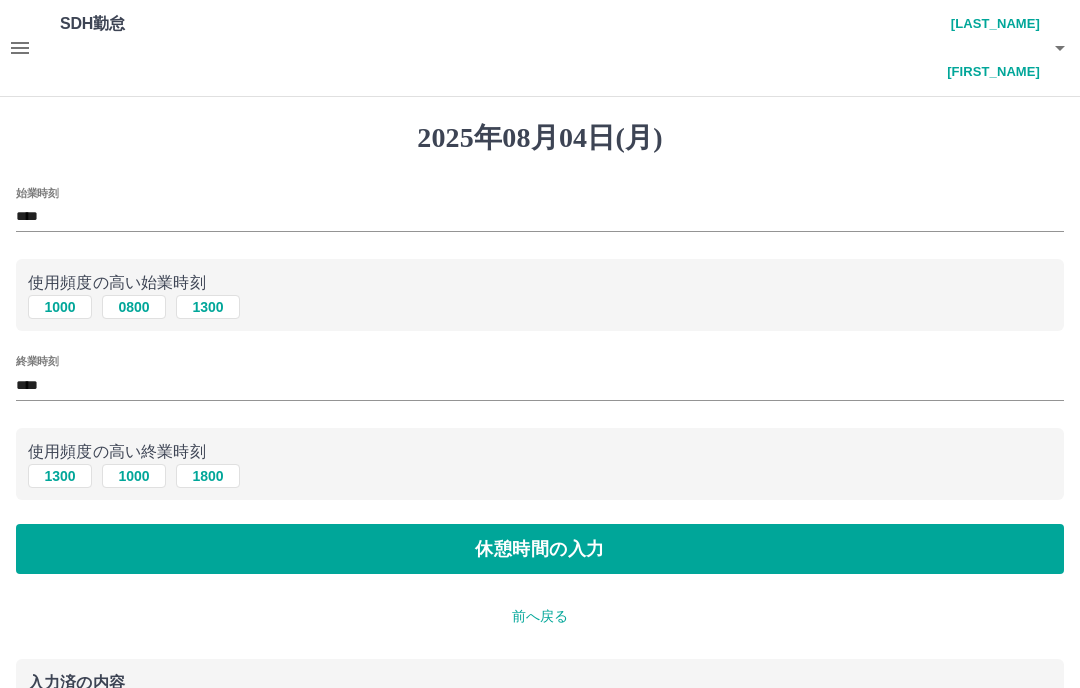click on "休憩時間の入力" at bounding box center (540, 549) 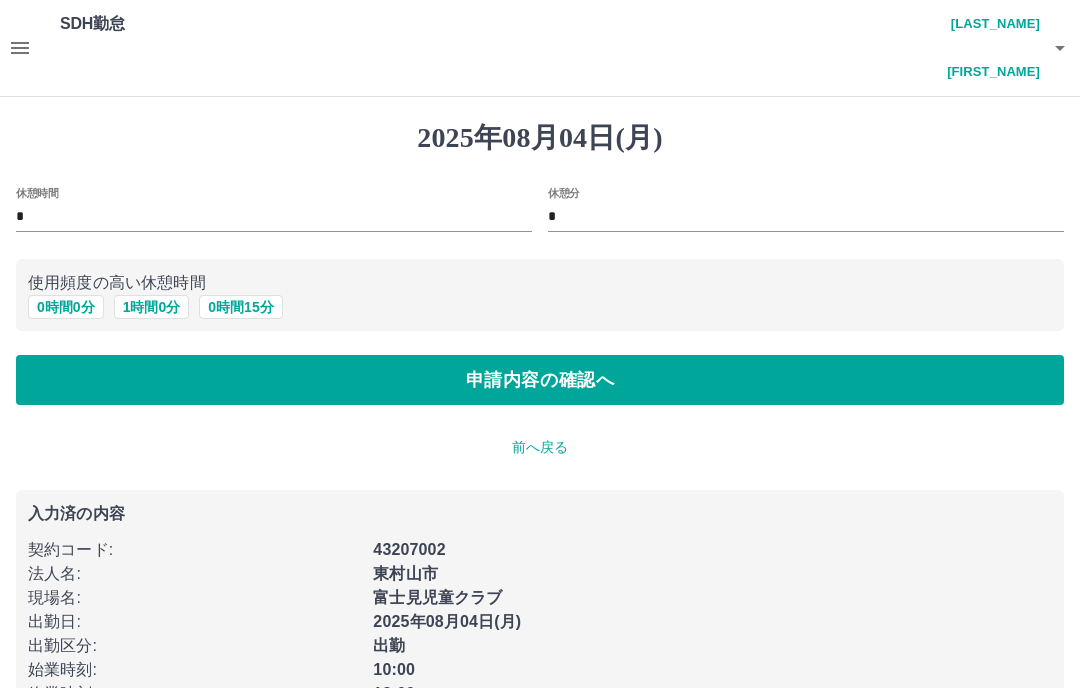 scroll, scrollTop: 35, scrollLeft: 0, axis: vertical 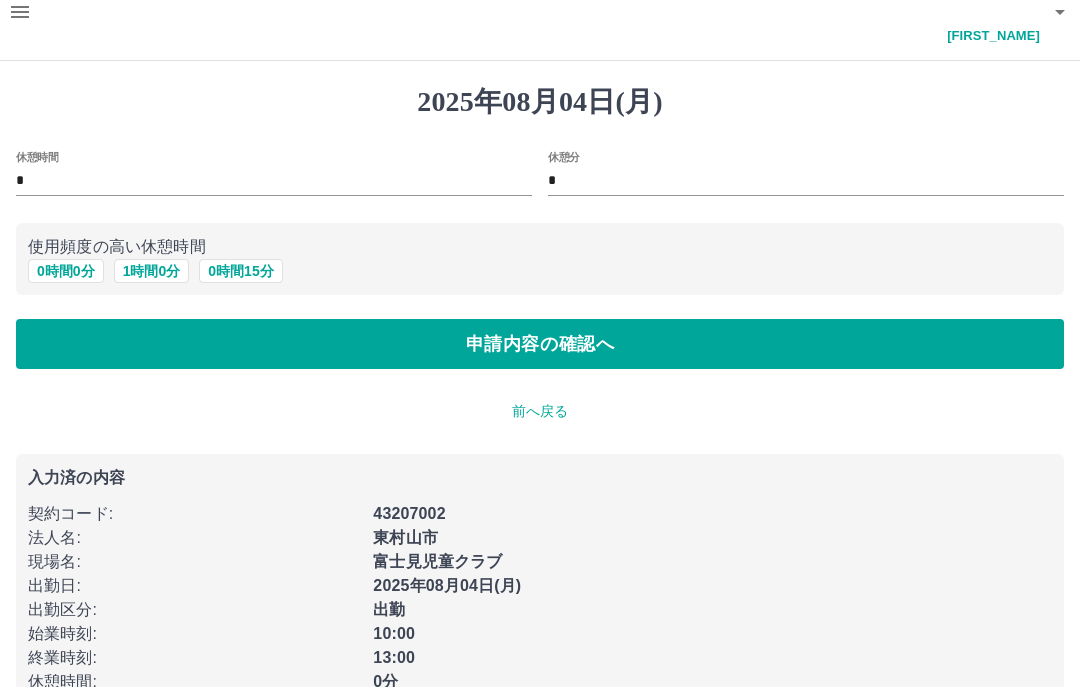 click on "0 時間 0 分" at bounding box center [66, 272] 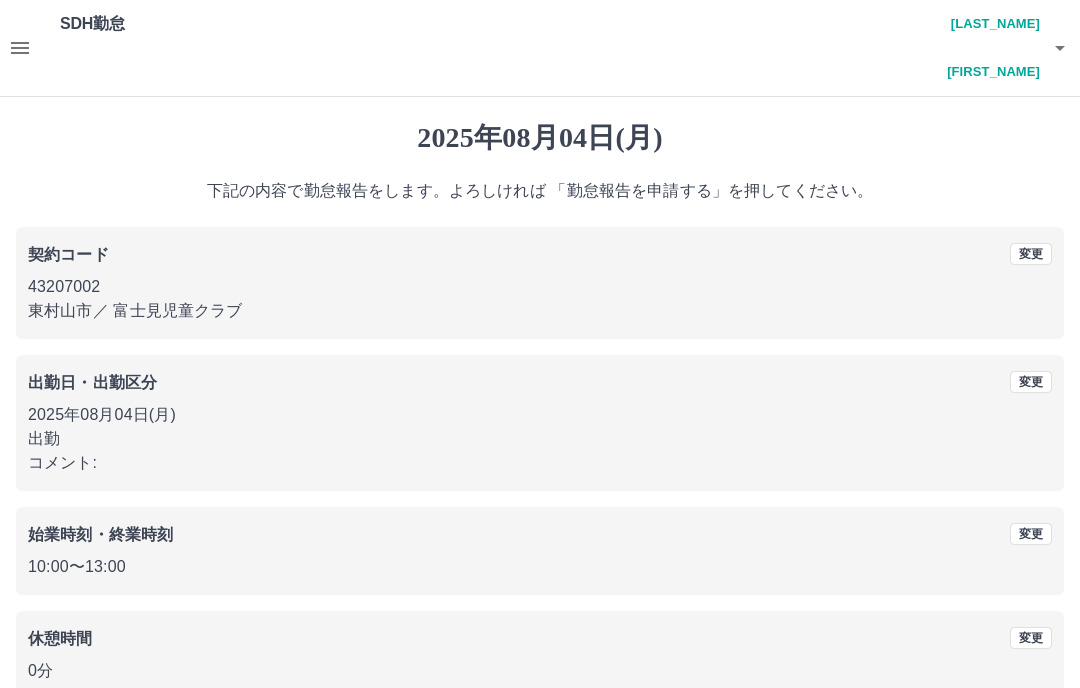 scroll, scrollTop: 60, scrollLeft: 0, axis: vertical 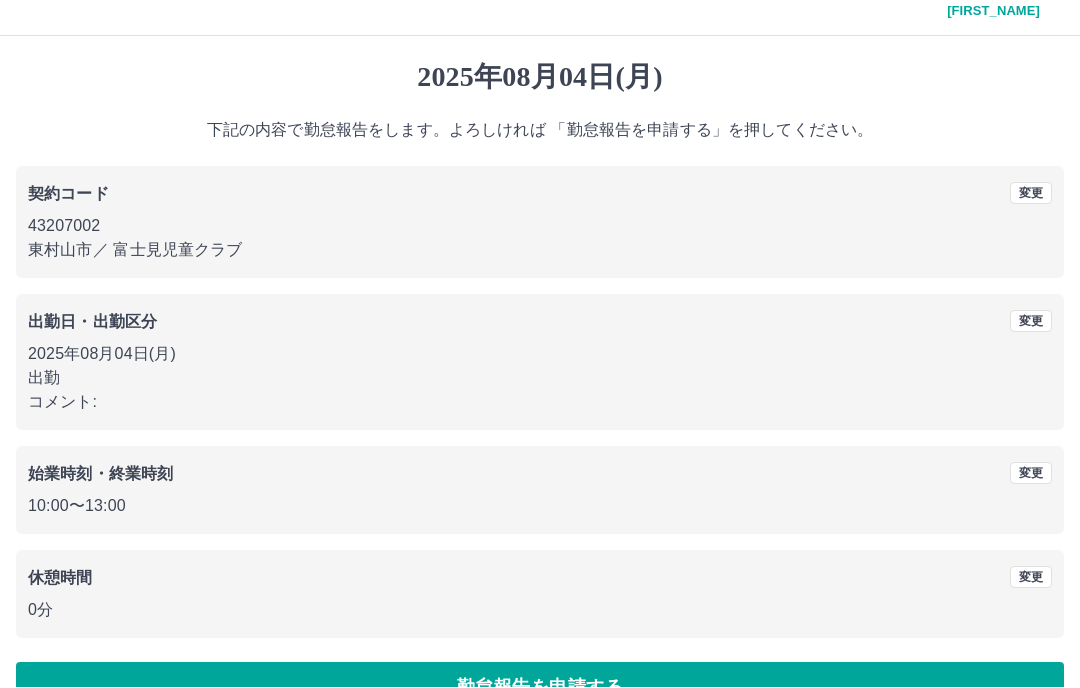 click on "勤怠報告を申請する" at bounding box center [540, 688] 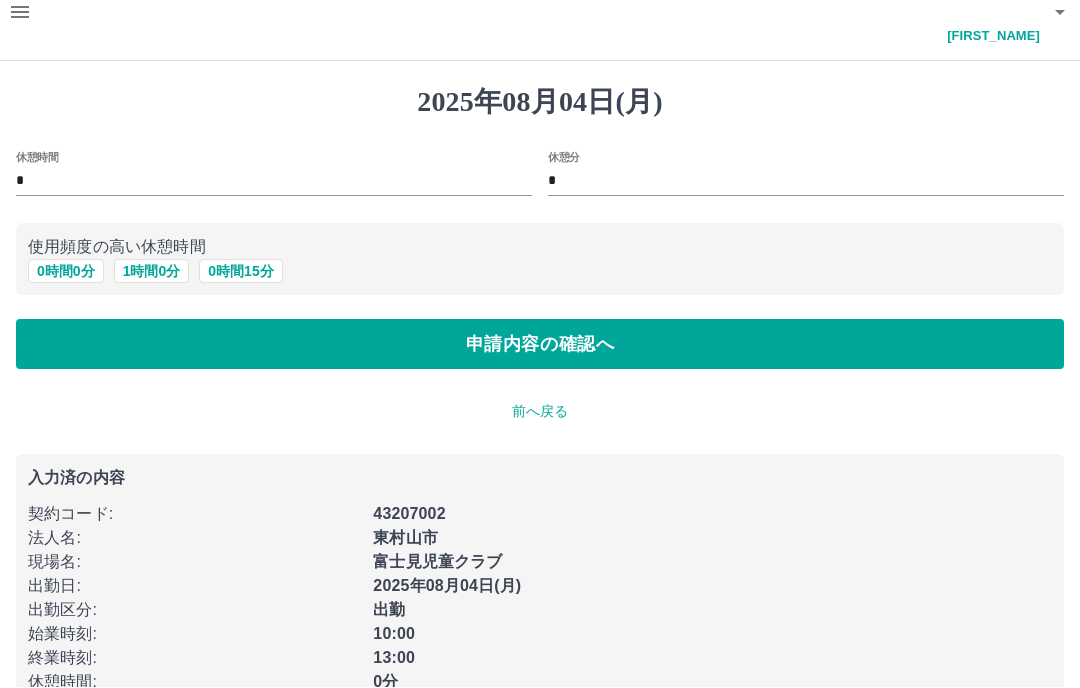 scroll, scrollTop: 0, scrollLeft: 0, axis: both 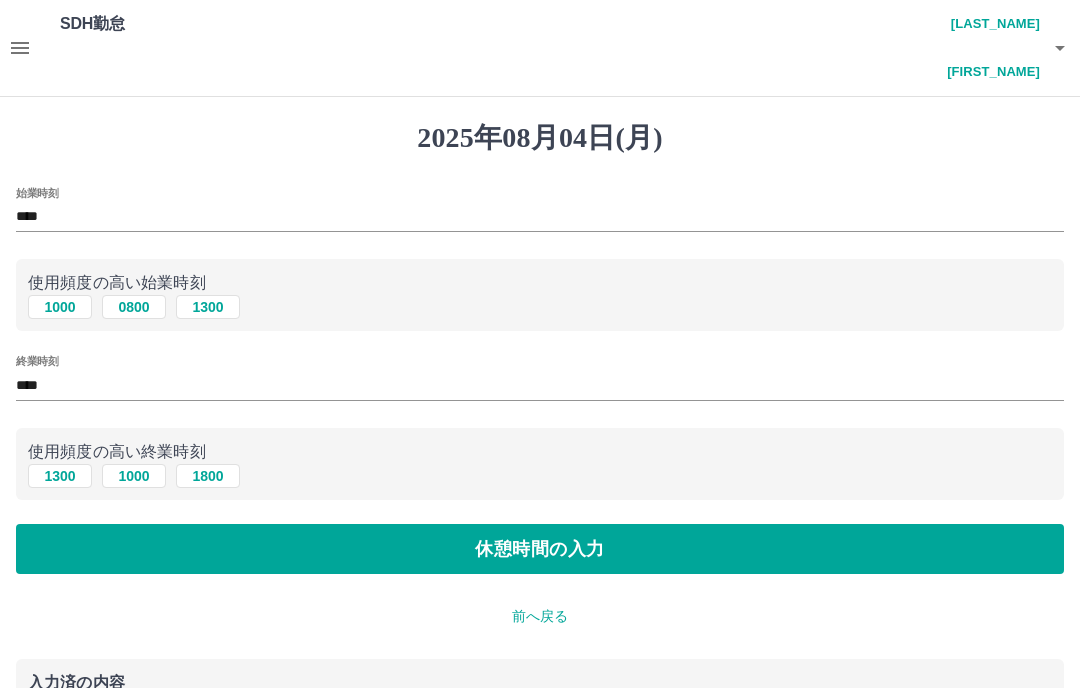 click at bounding box center [20, 48] 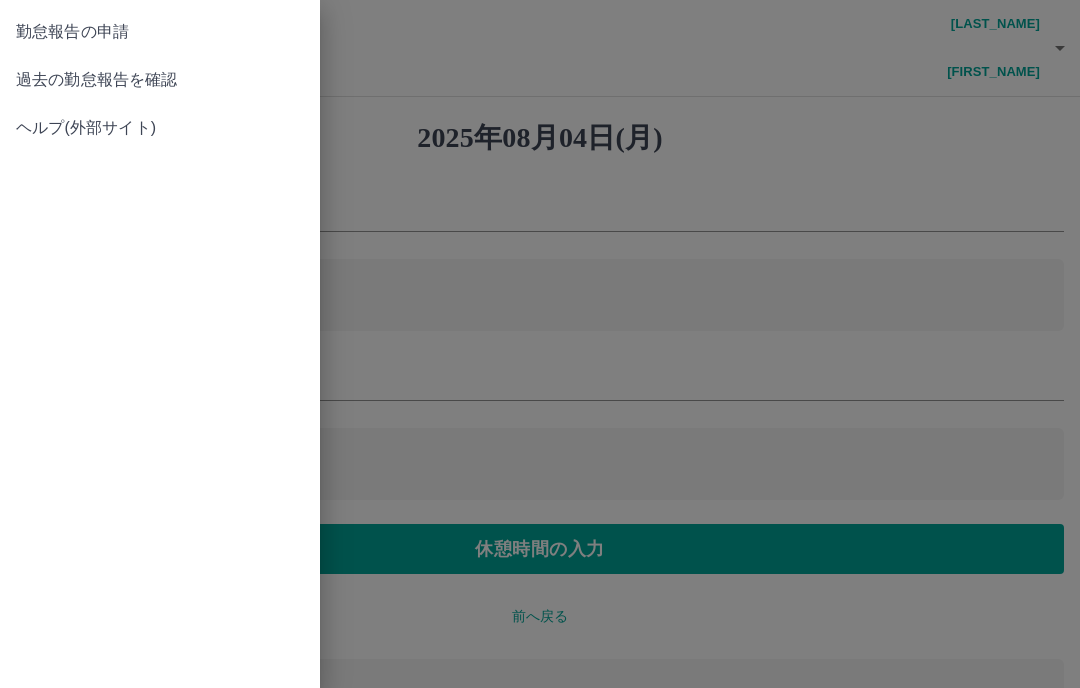 click on "過去の勤怠報告を確認" at bounding box center [160, 80] 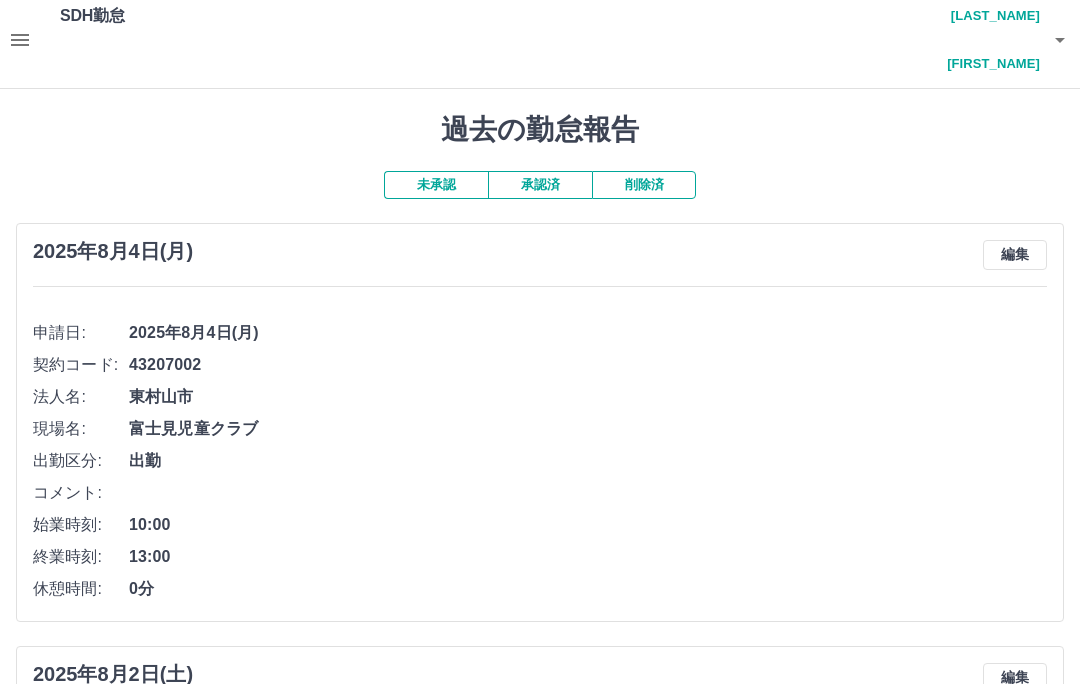 scroll, scrollTop: 0, scrollLeft: 0, axis: both 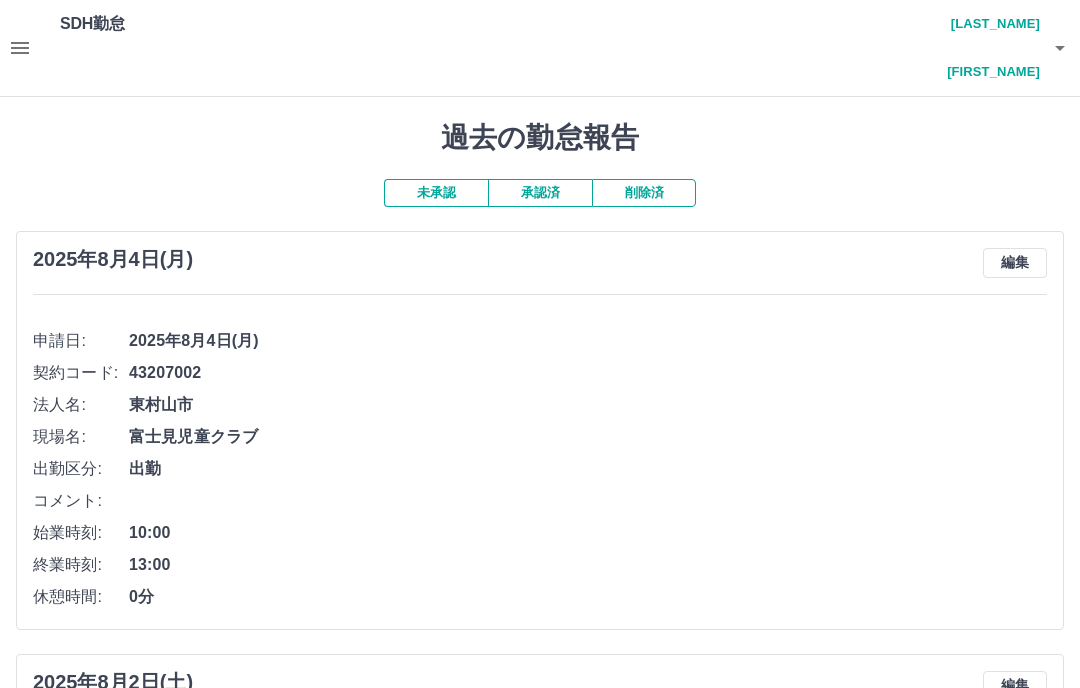 click 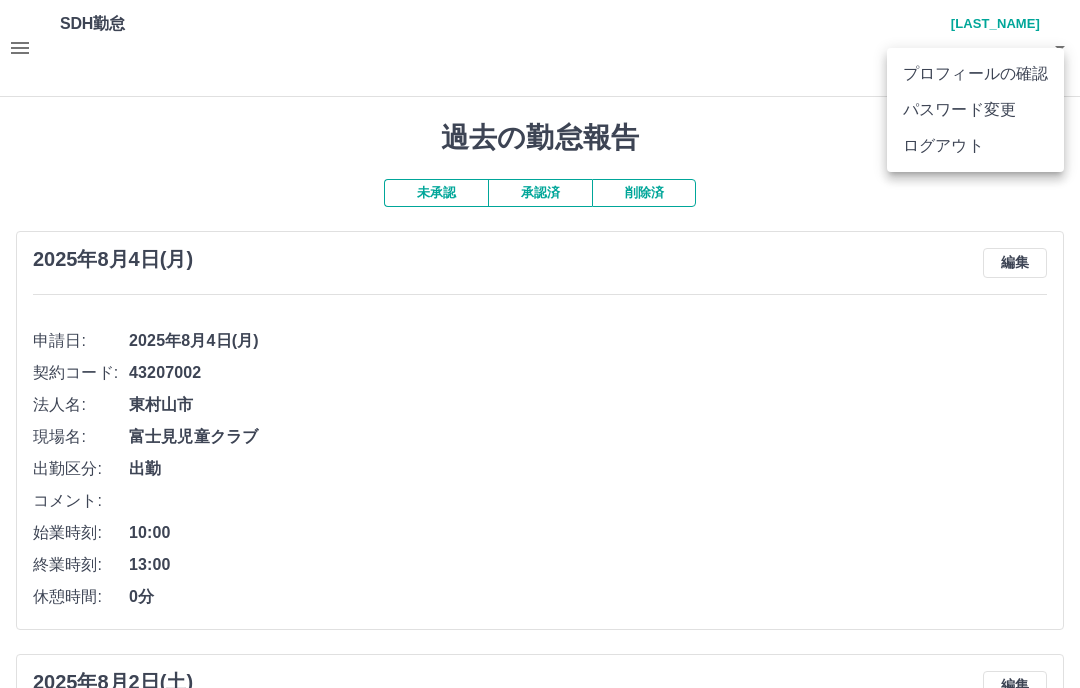 click on "ログアウト" at bounding box center (975, 146) 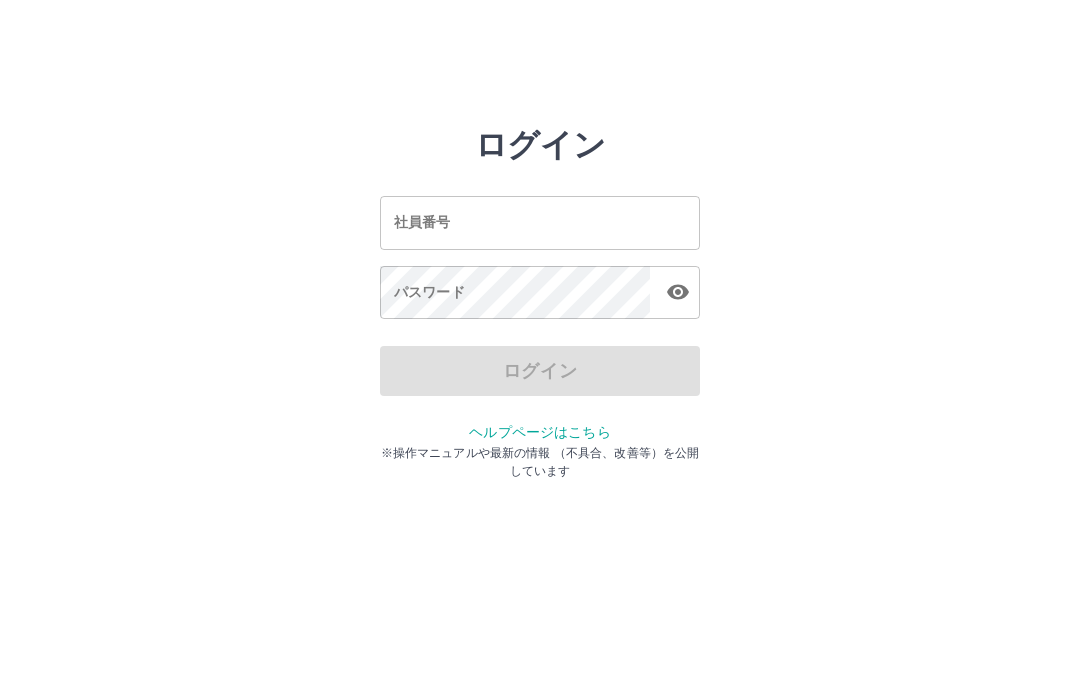 scroll, scrollTop: 0, scrollLeft: 0, axis: both 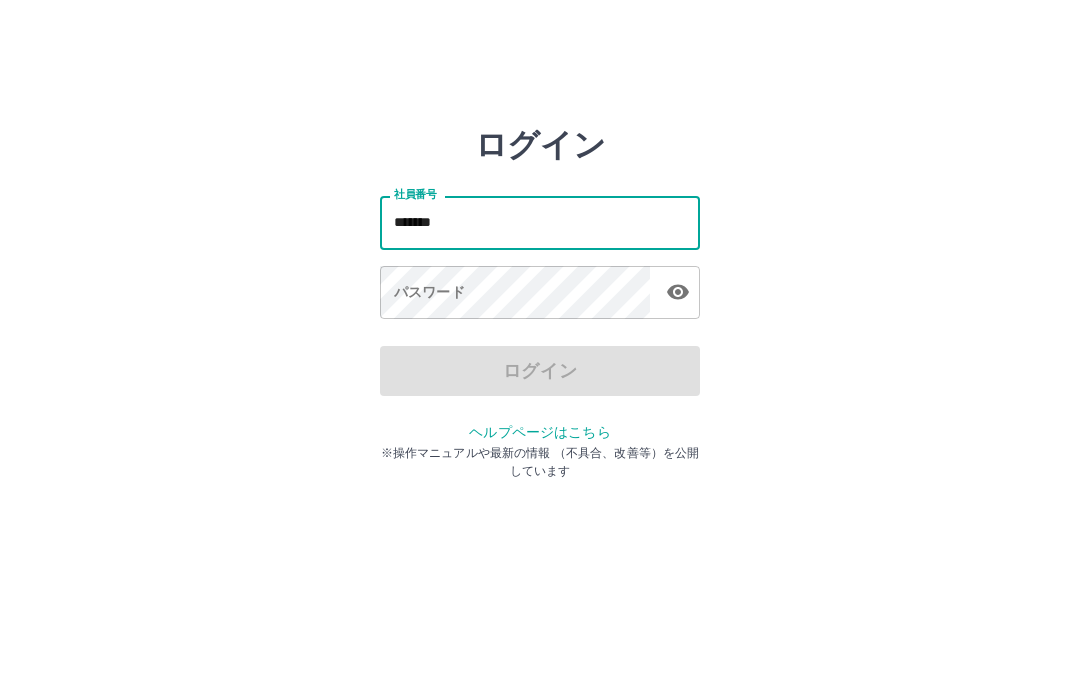 type on "*******" 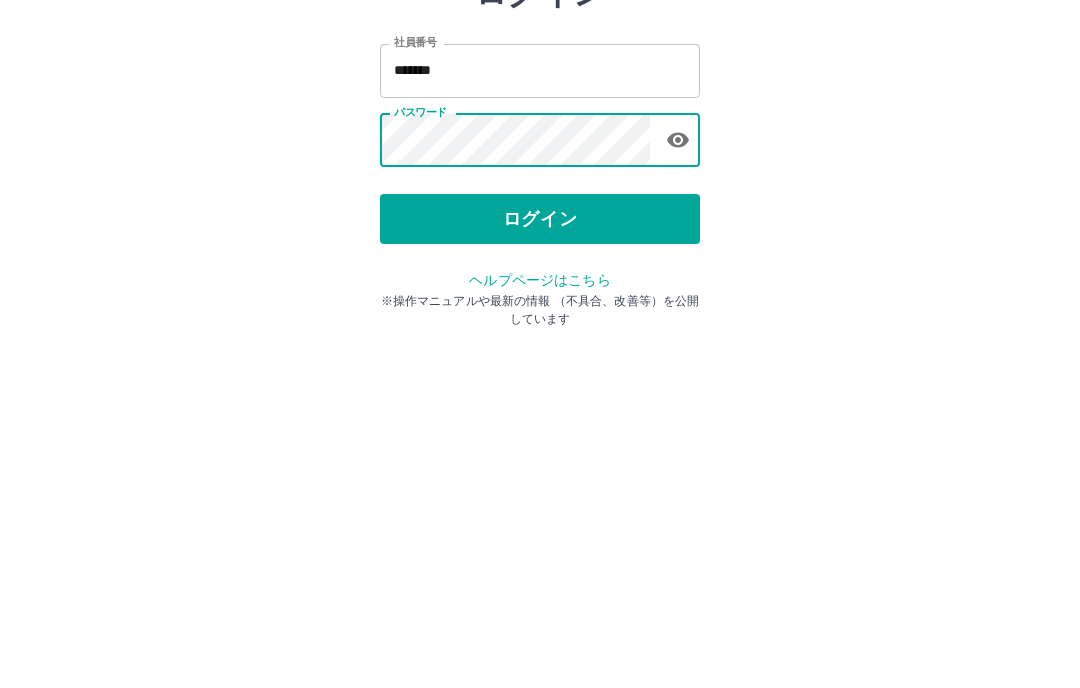click on "ログイン" at bounding box center (540, 371) 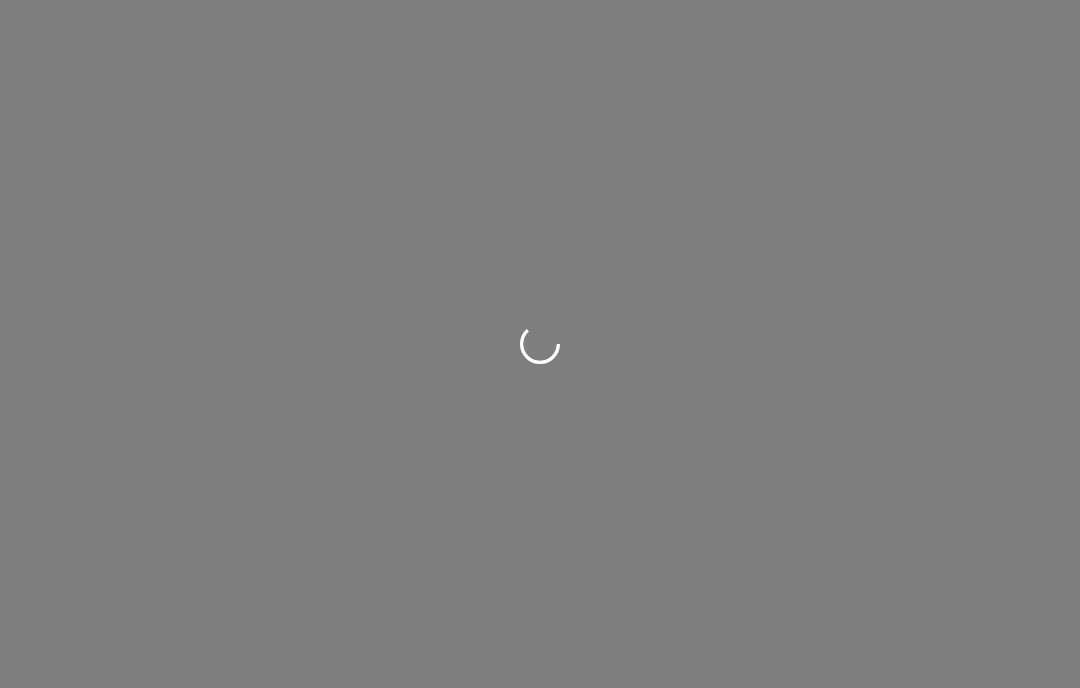 scroll, scrollTop: 0, scrollLeft: 0, axis: both 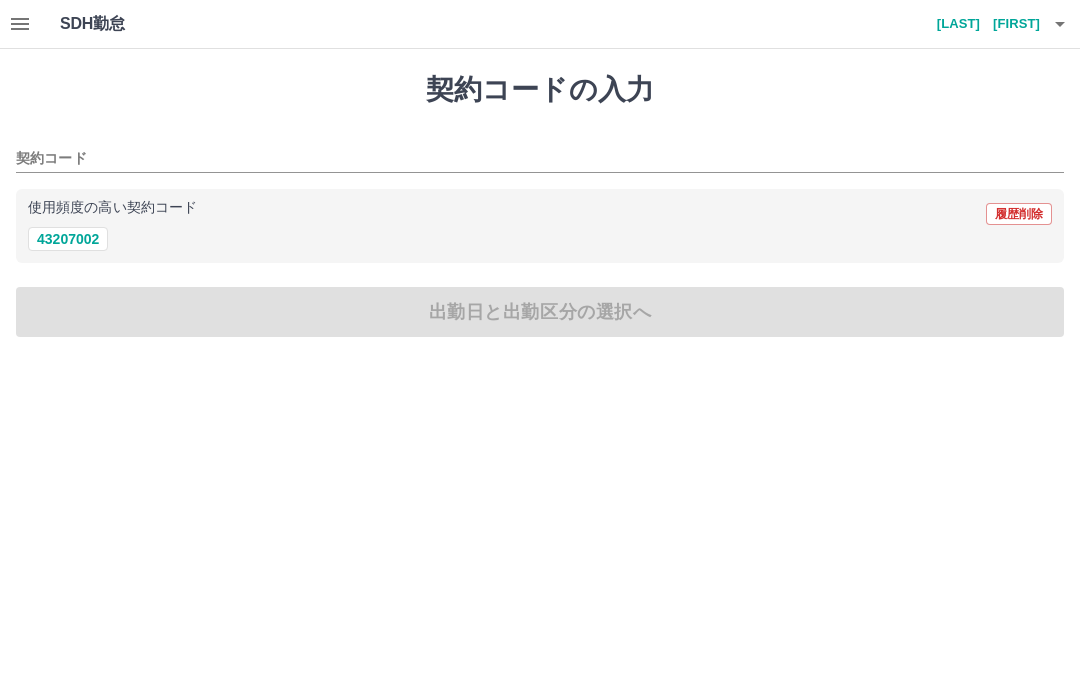 click on "43207002" at bounding box center [68, 239] 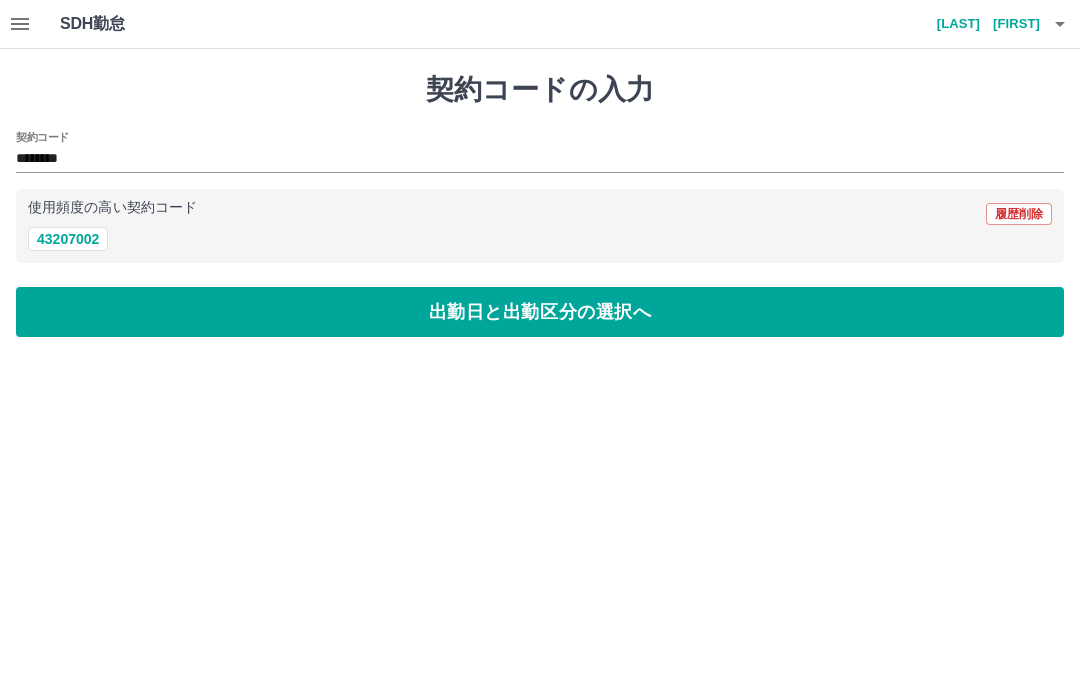 click on "出勤日と出勤区分の選択へ" at bounding box center (540, 312) 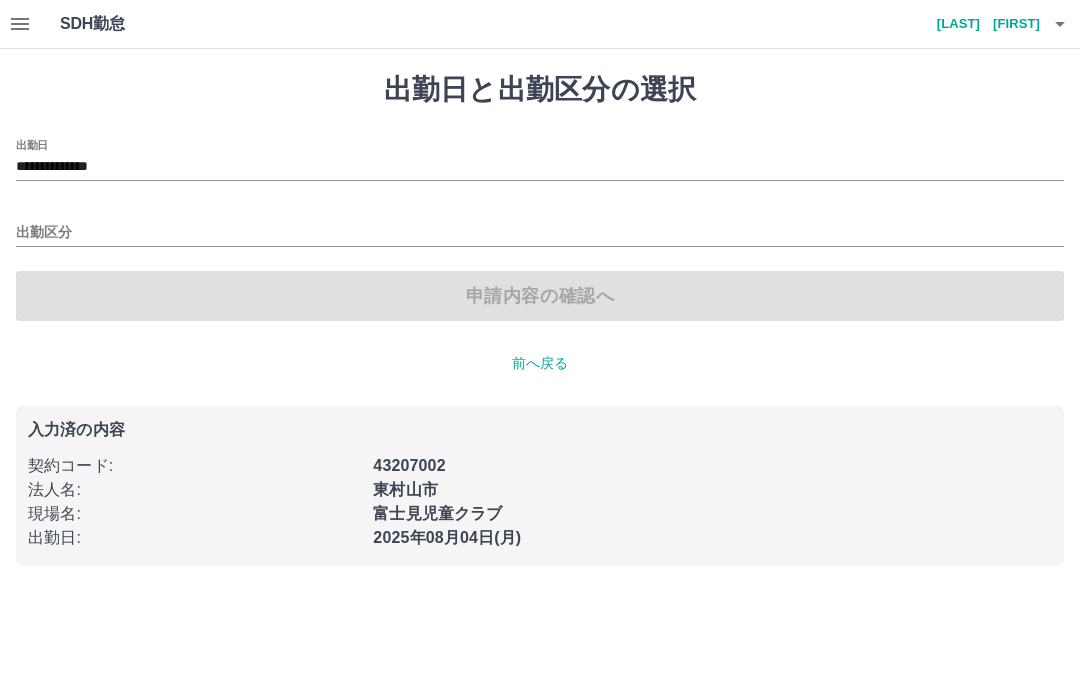 click on "出勤区分" at bounding box center [540, 233] 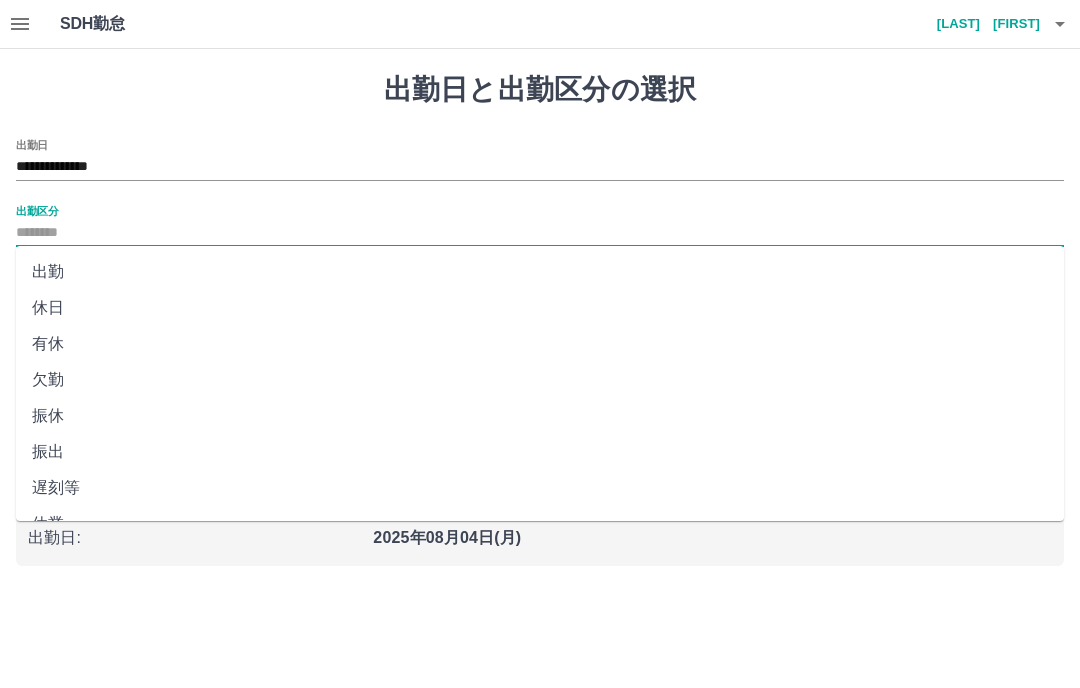 click on "出勤" at bounding box center [540, 272] 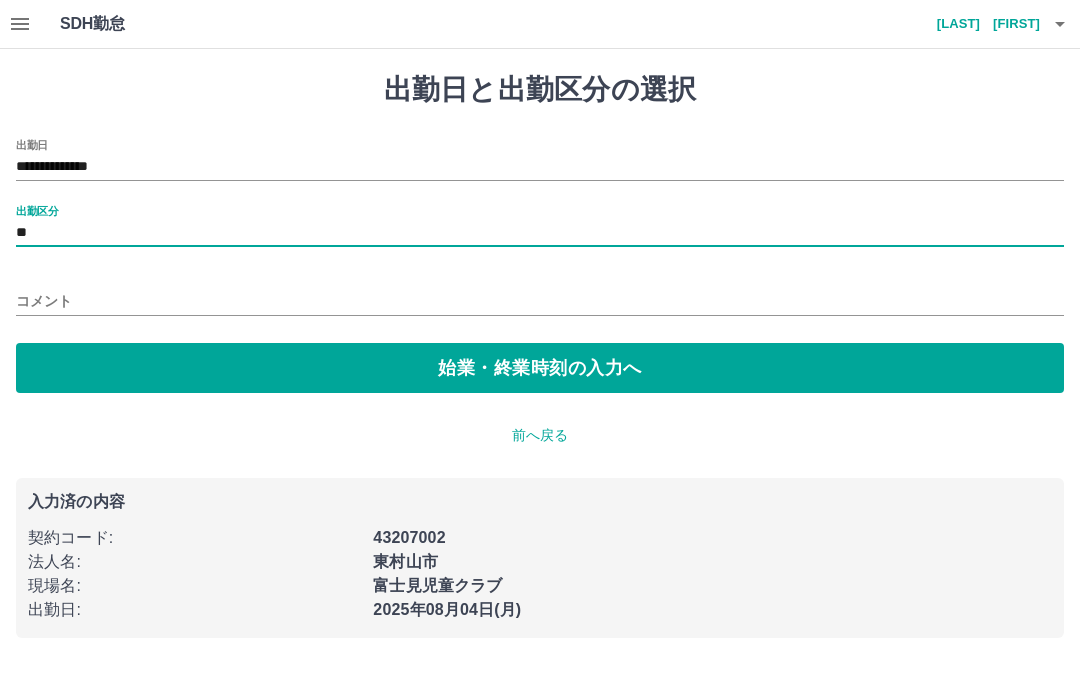 click on "始業・終業時刻の入力へ" at bounding box center (540, 368) 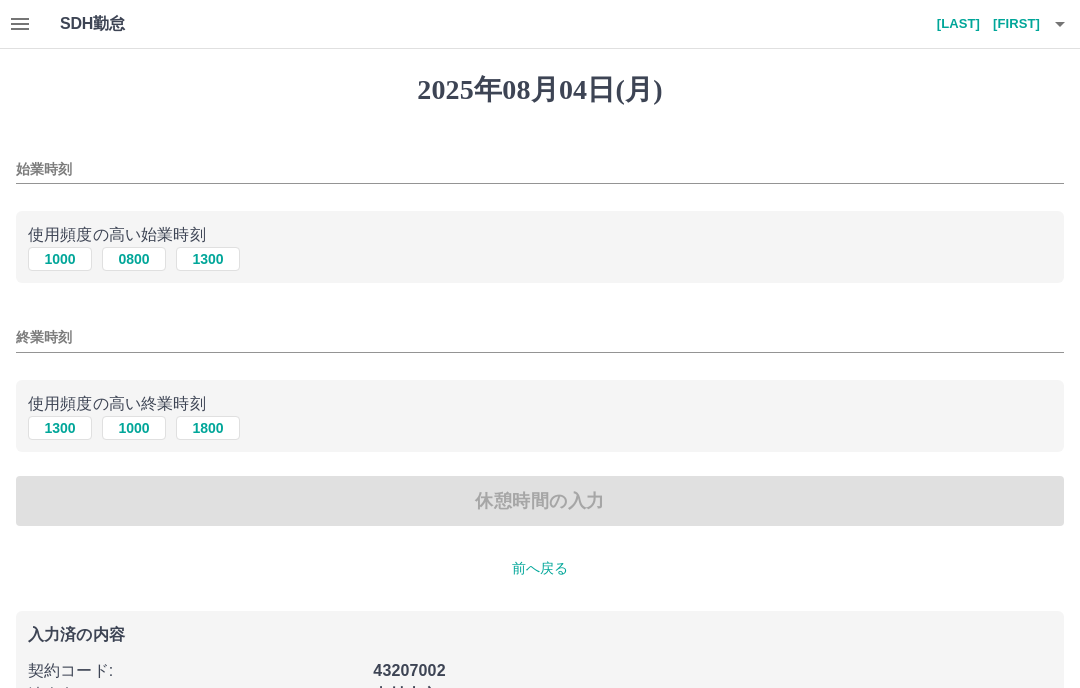 click on "0800" at bounding box center (134, 259) 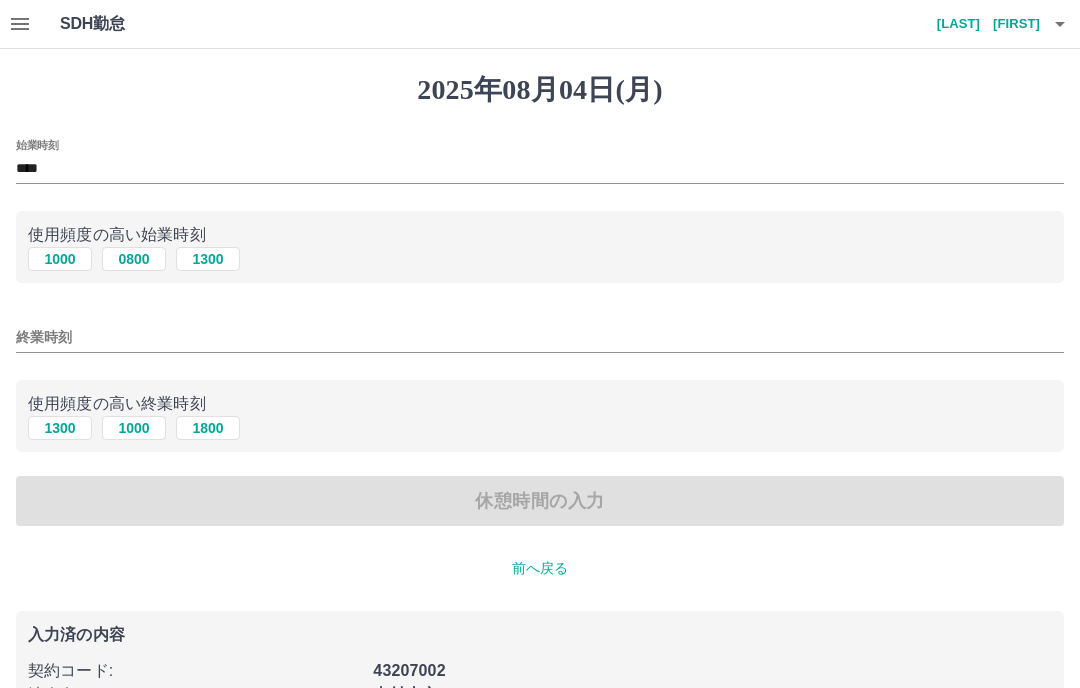 click on "1300" at bounding box center (60, 428) 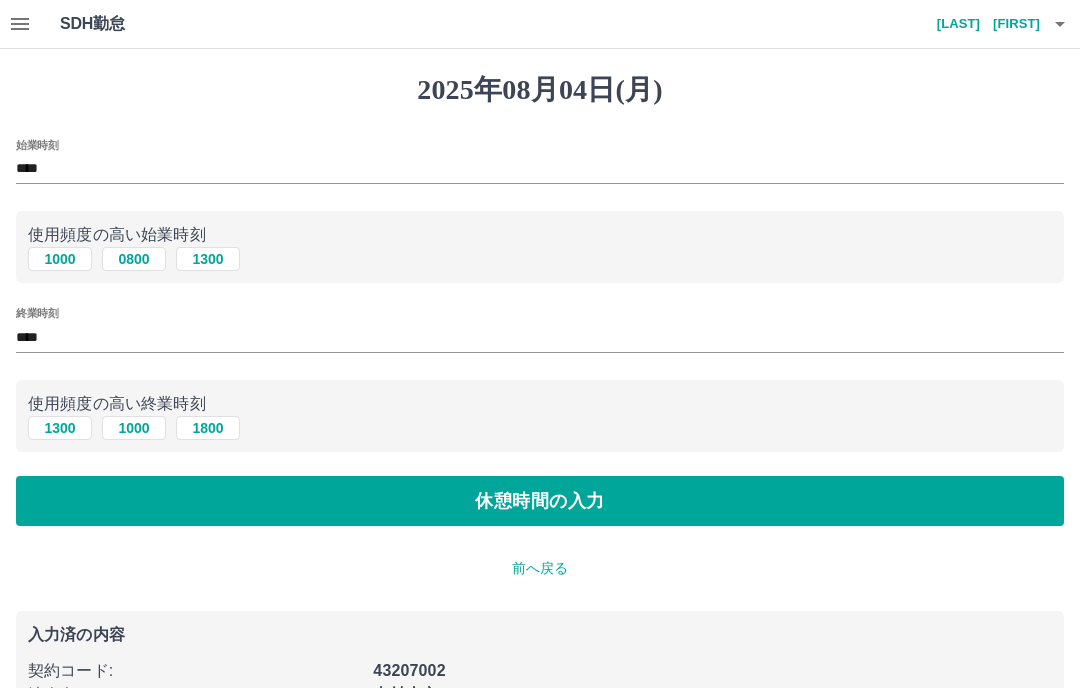 click on "休憩時間の入力" at bounding box center (540, 501) 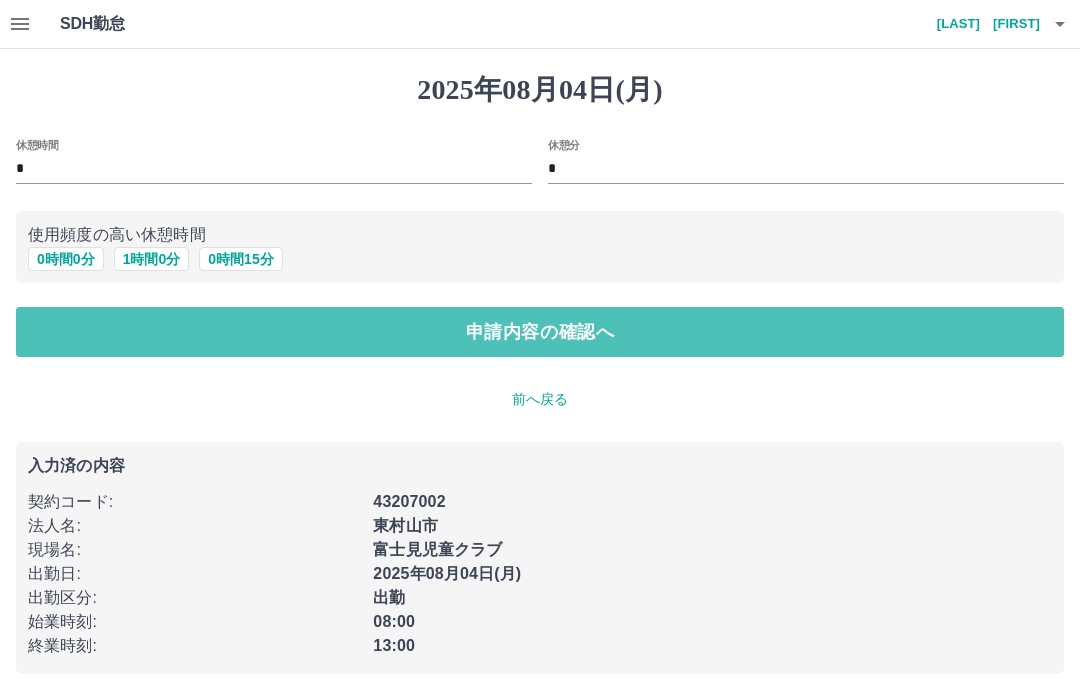 click on "申請内容の確認へ" at bounding box center [540, 332] 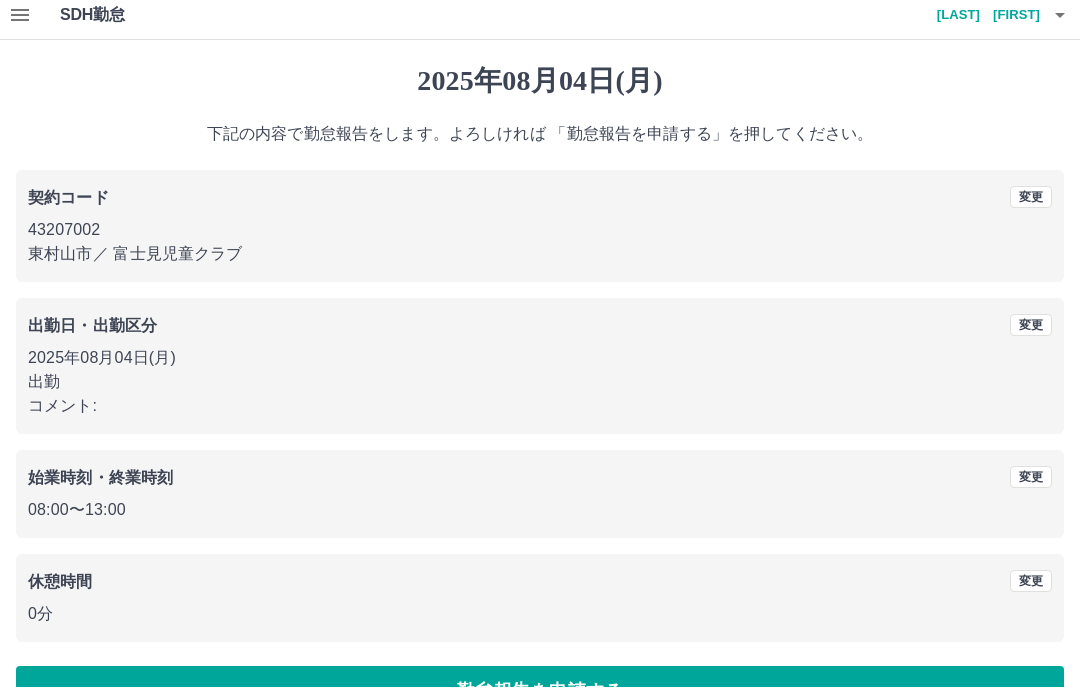 scroll, scrollTop: 60, scrollLeft: 0, axis: vertical 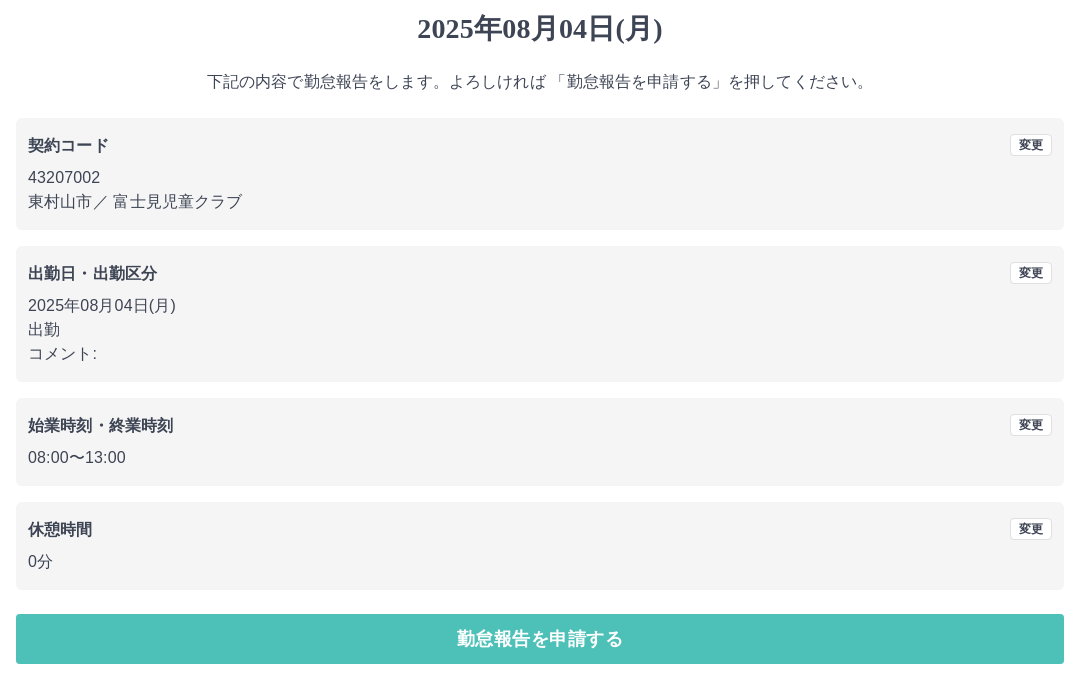 click on "勤怠報告を申請する" at bounding box center (540, 640) 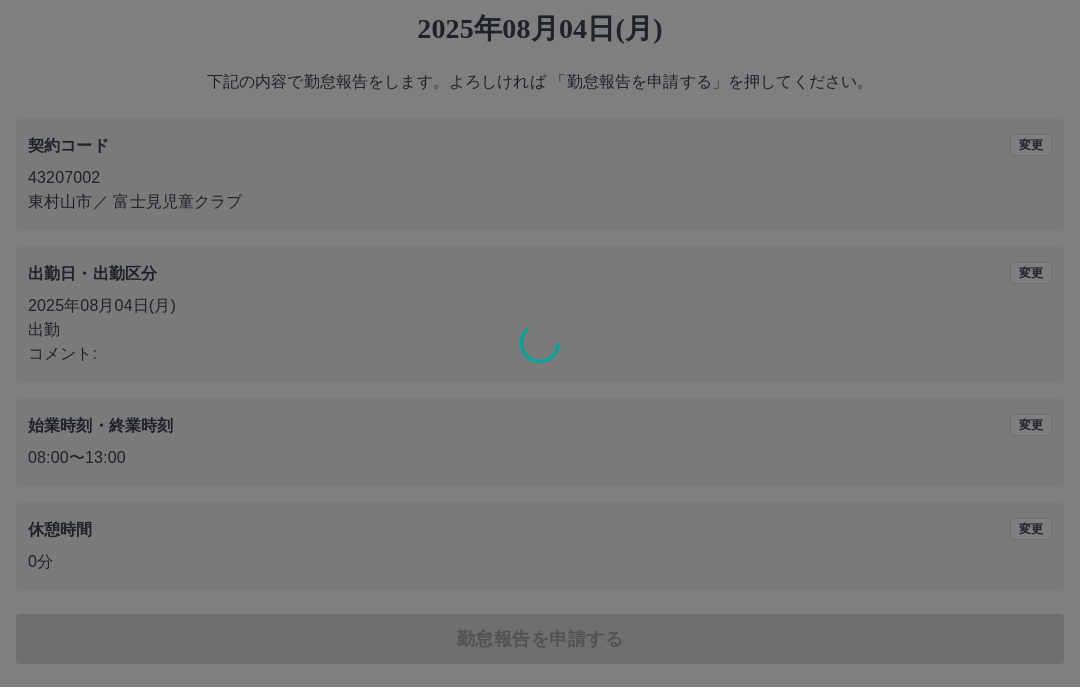 scroll, scrollTop: 0, scrollLeft: 0, axis: both 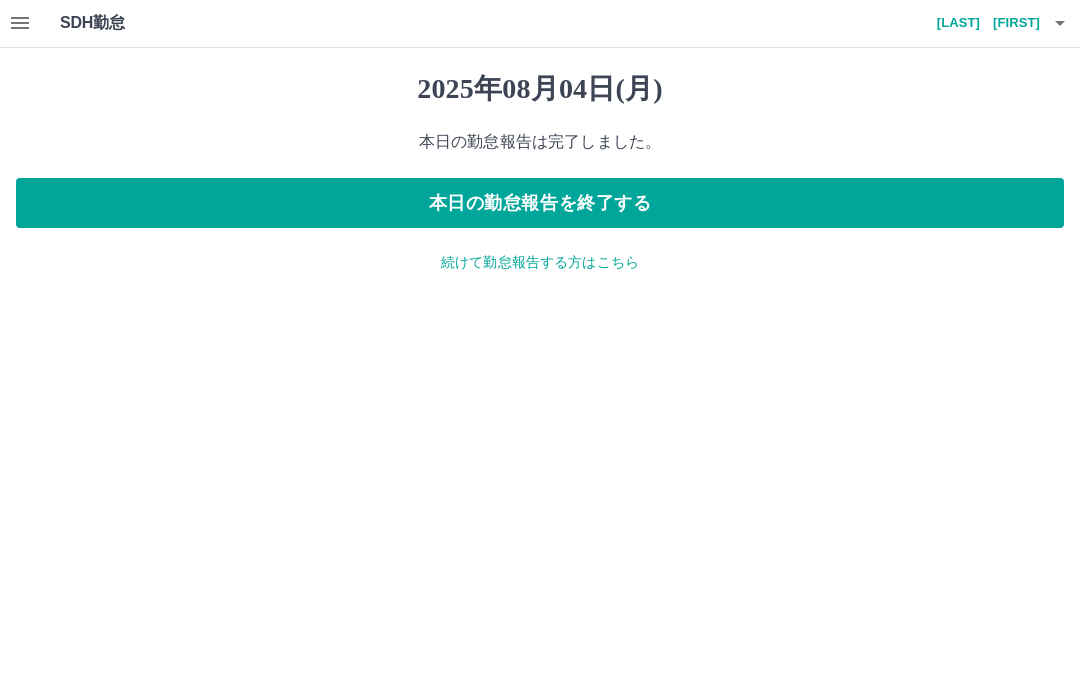 click on "本日の勤怠報告を終了する" at bounding box center [540, 204] 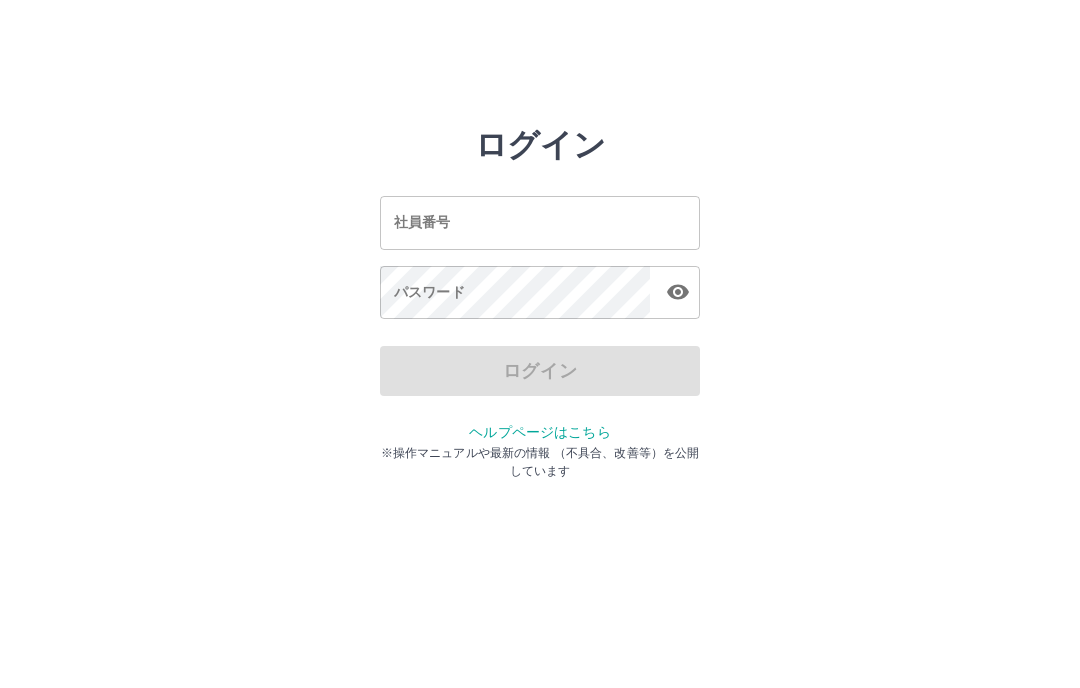 scroll, scrollTop: 0, scrollLeft: 0, axis: both 